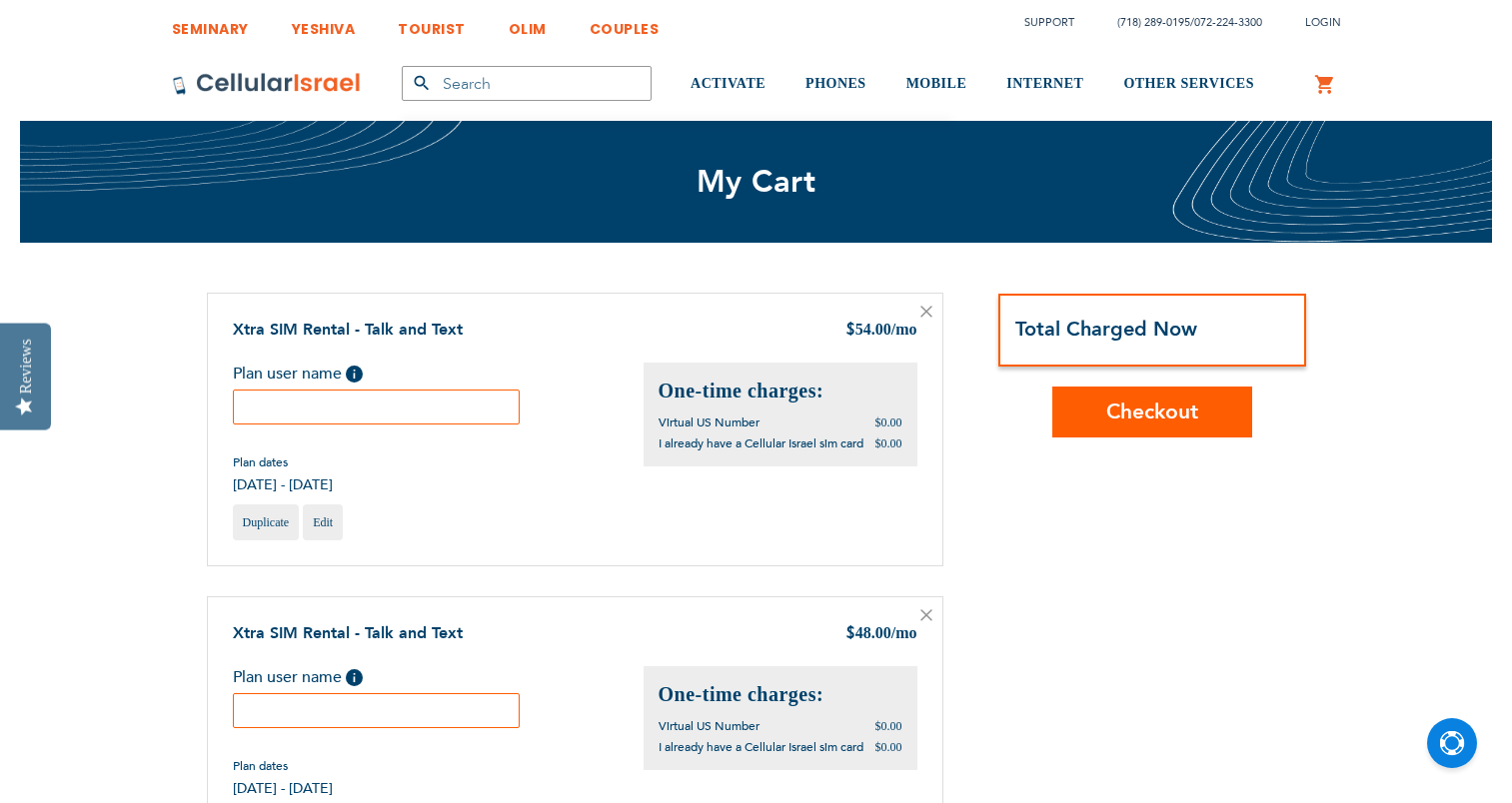 scroll, scrollTop: 0, scrollLeft: 0, axis: both 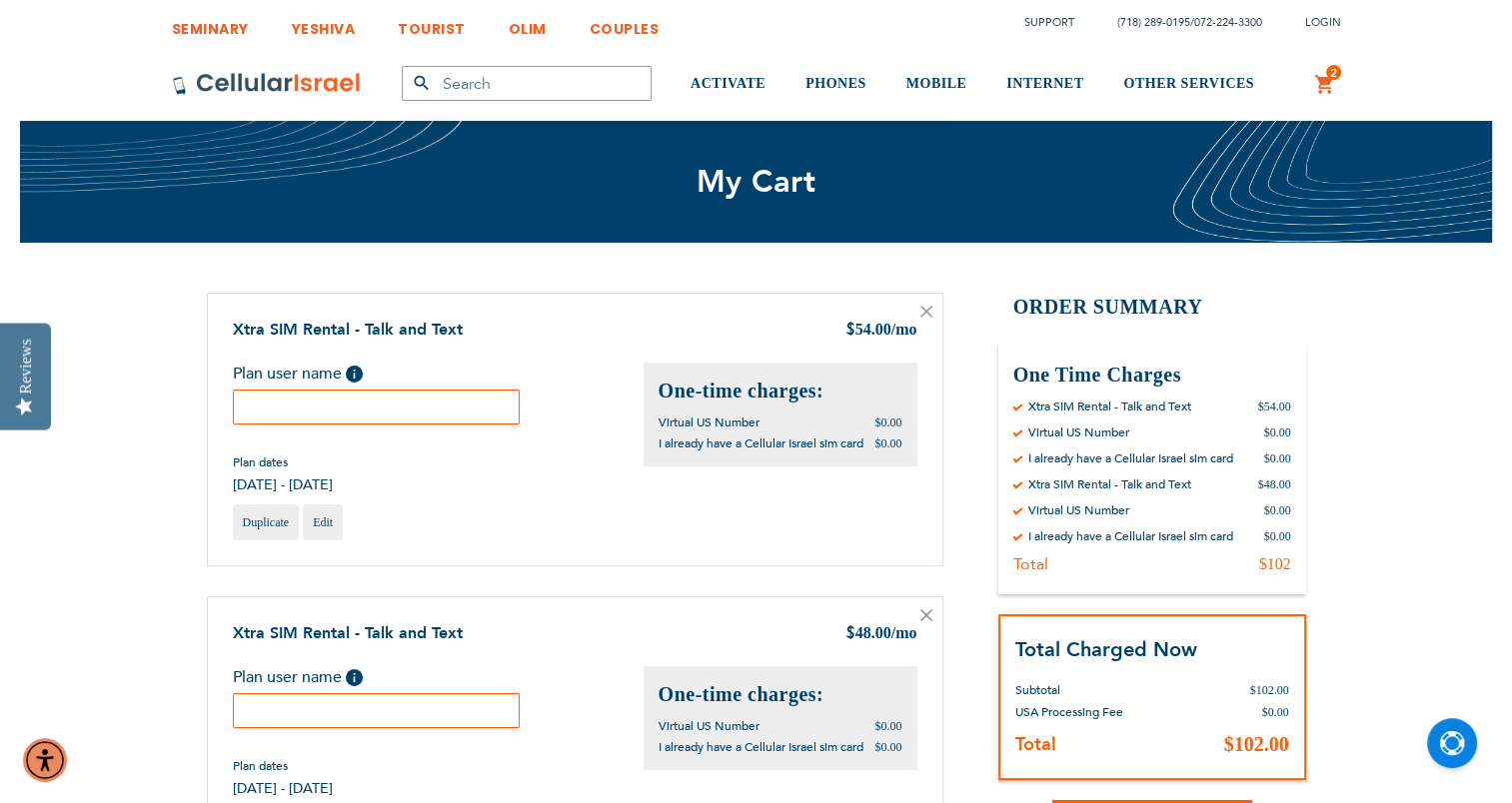click 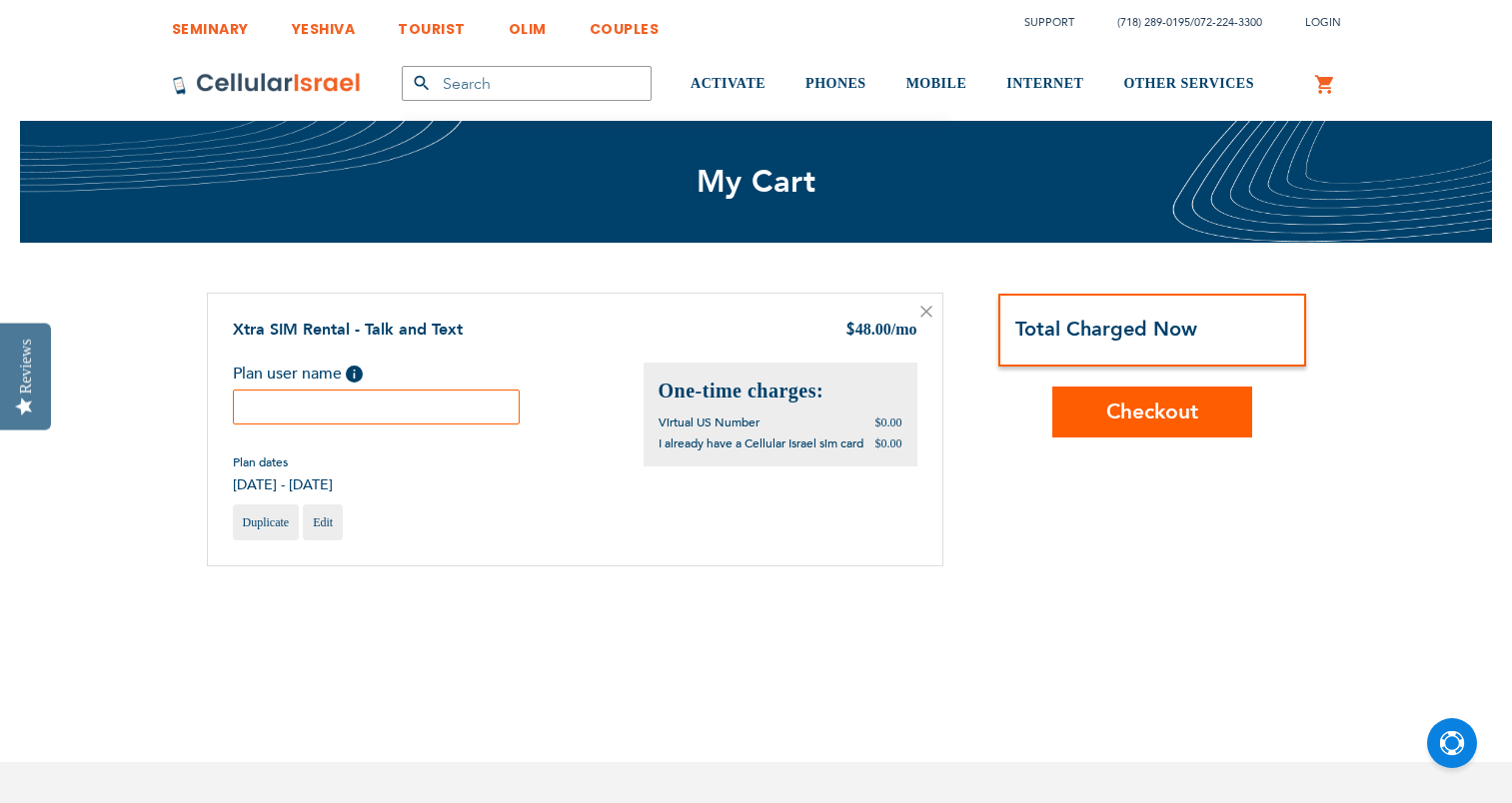 scroll, scrollTop: 0, scrollLeft: 0, axis: both 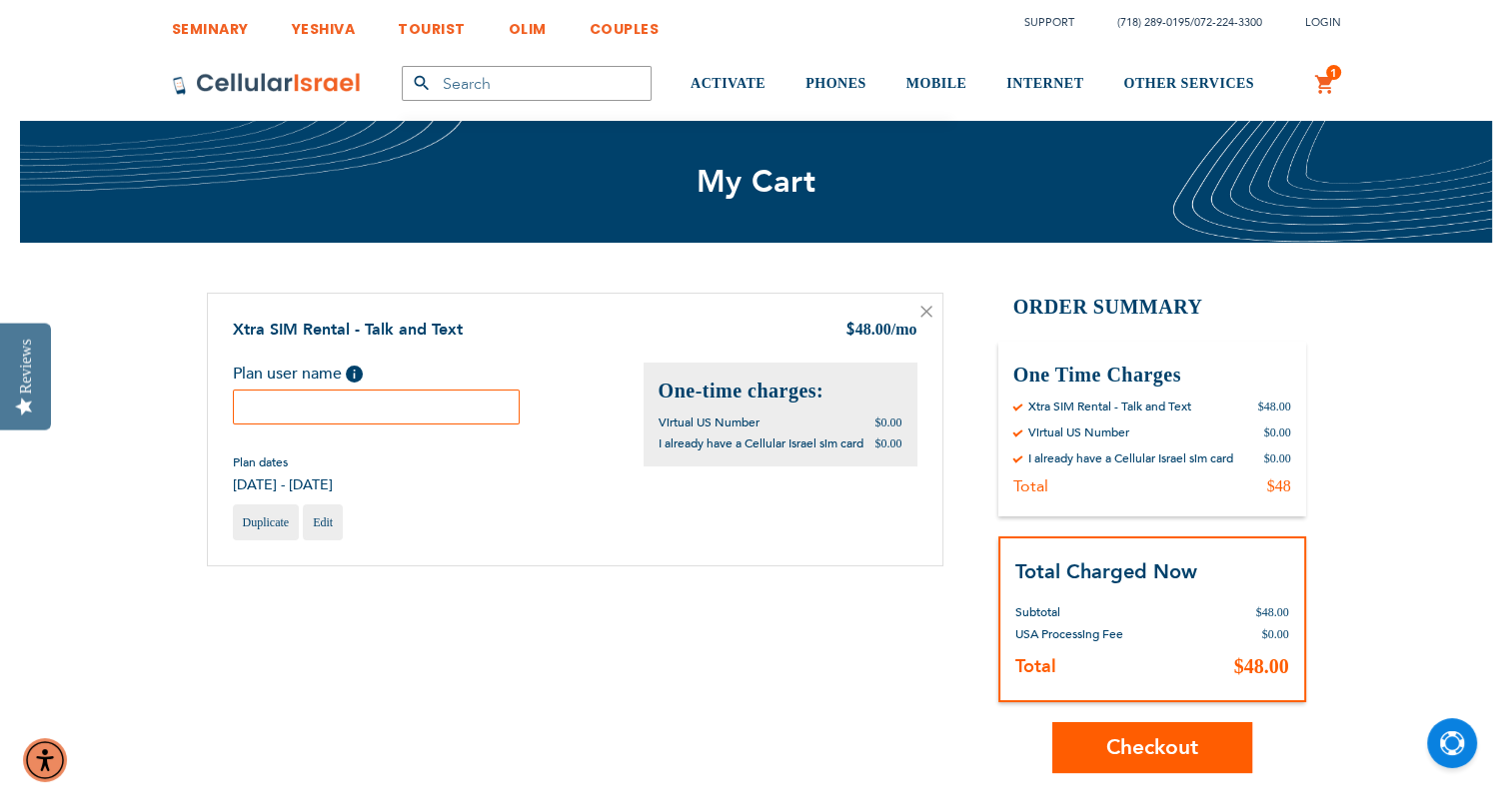 click at bounding box center (377, 406) 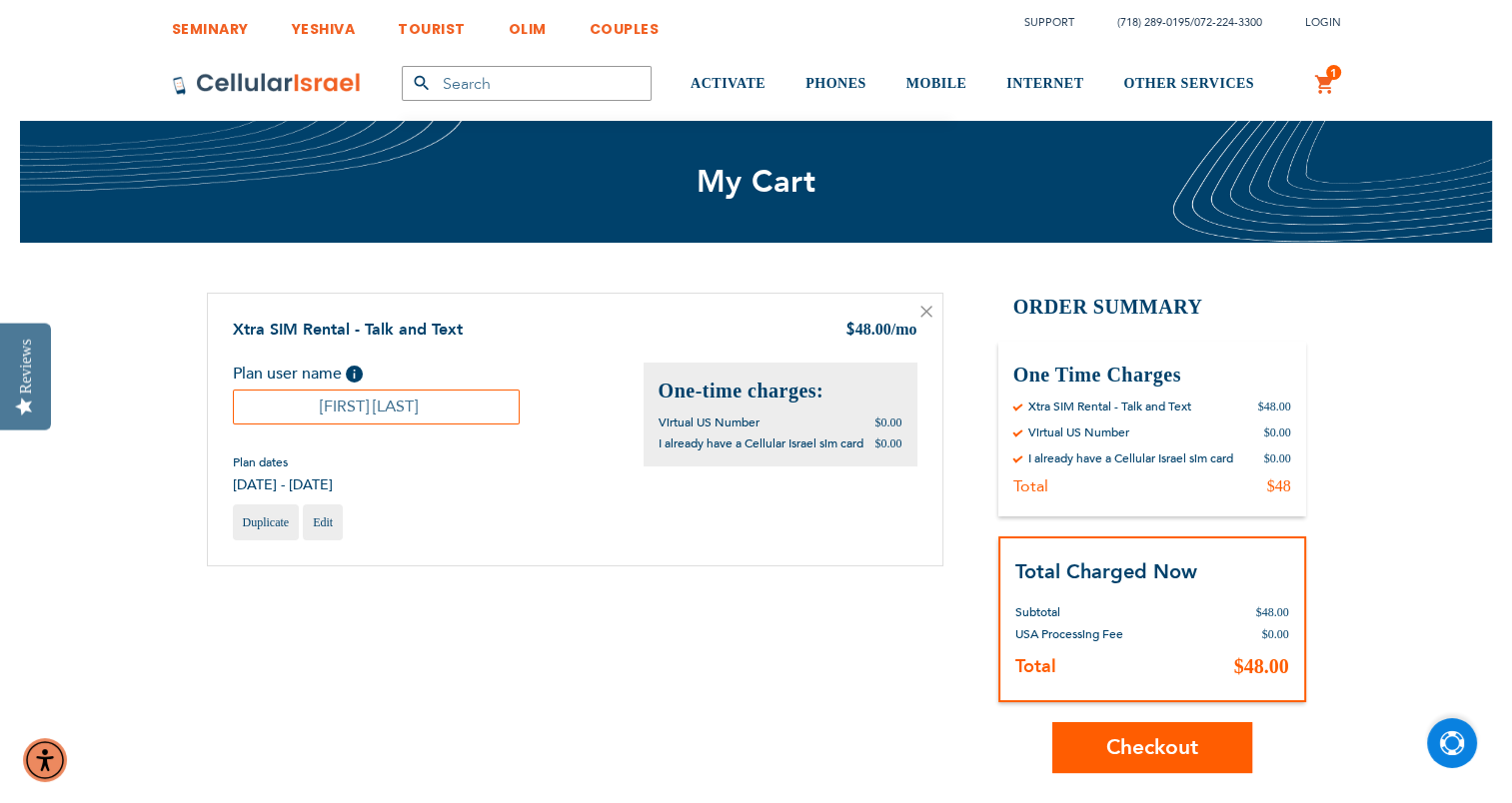type on "Shua Balter" 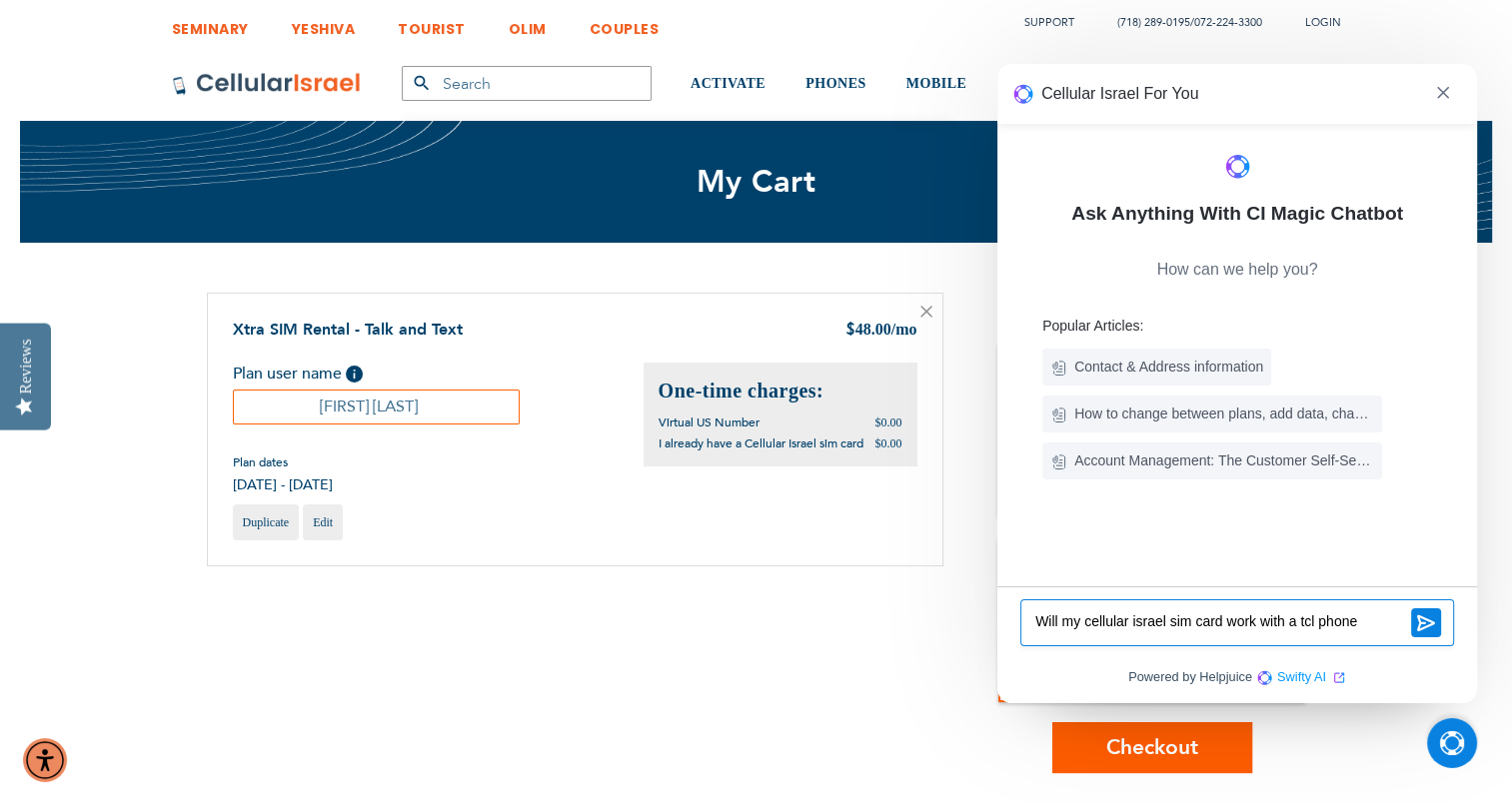 type on "Will my cellular israel sim card work with a tcl phone?" 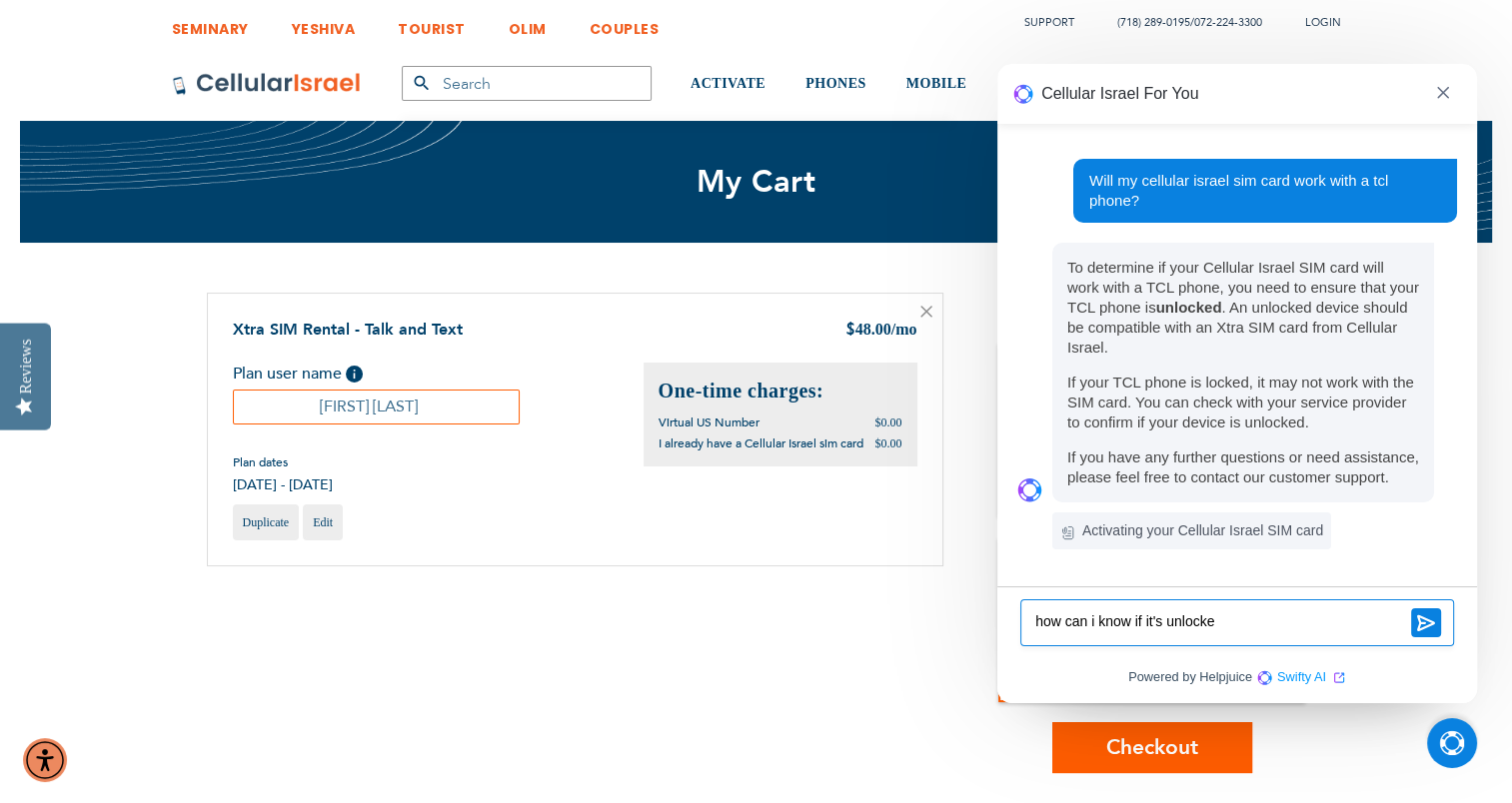 type on "how can i know if it's unlocked" 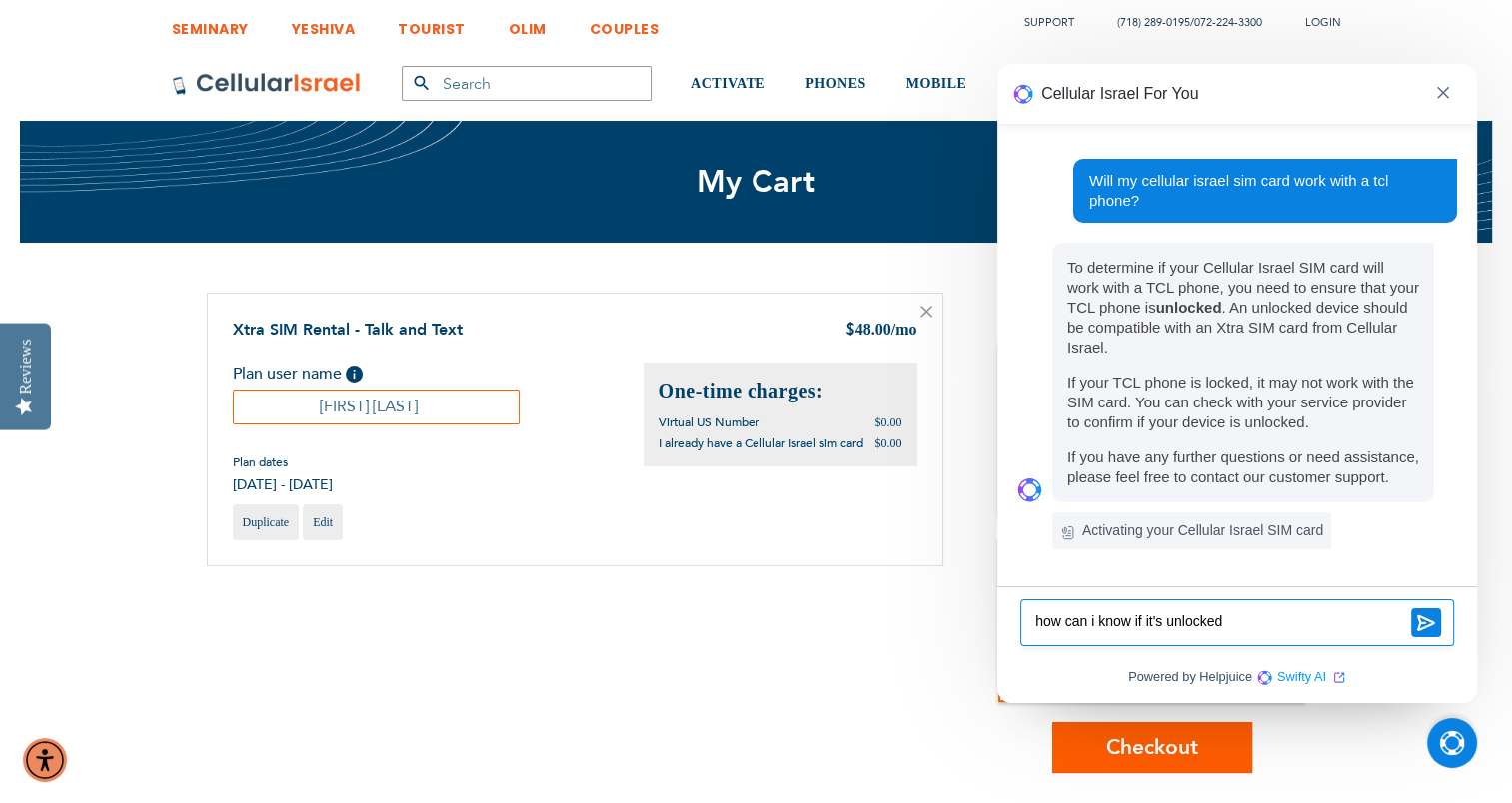 type 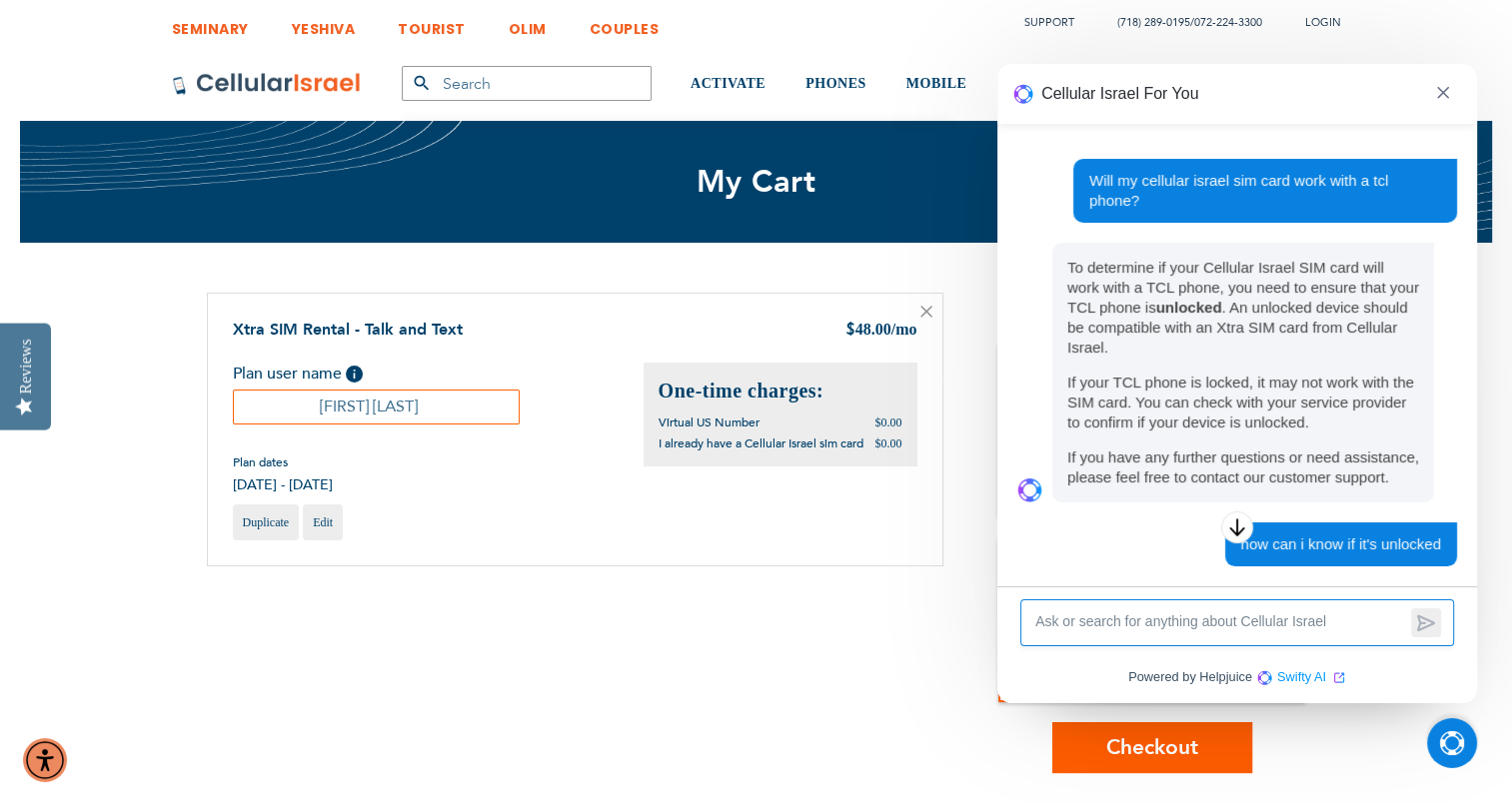scroll, scrollTop: 52, scrollLeft: 0, axis: vertical 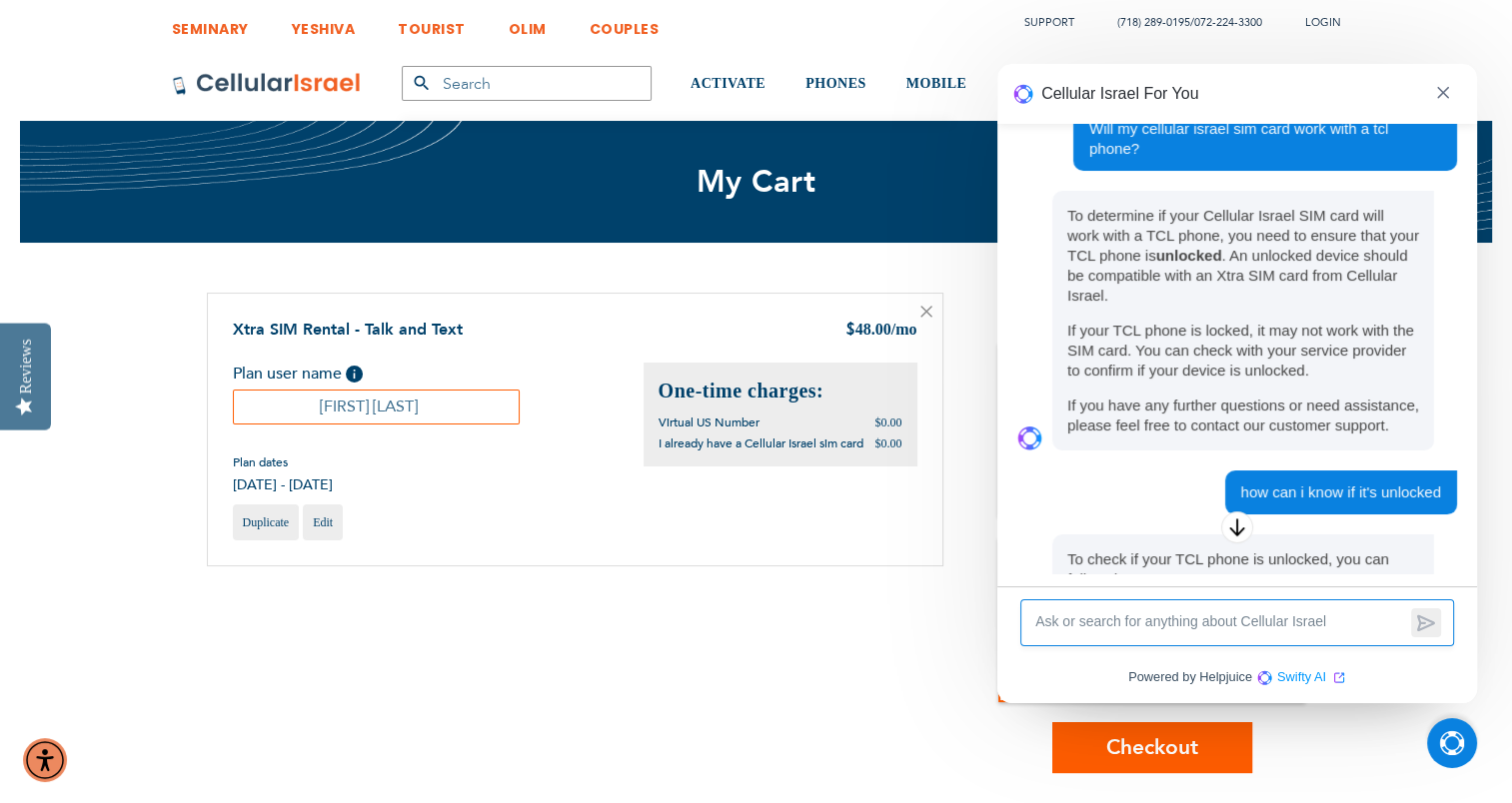 click 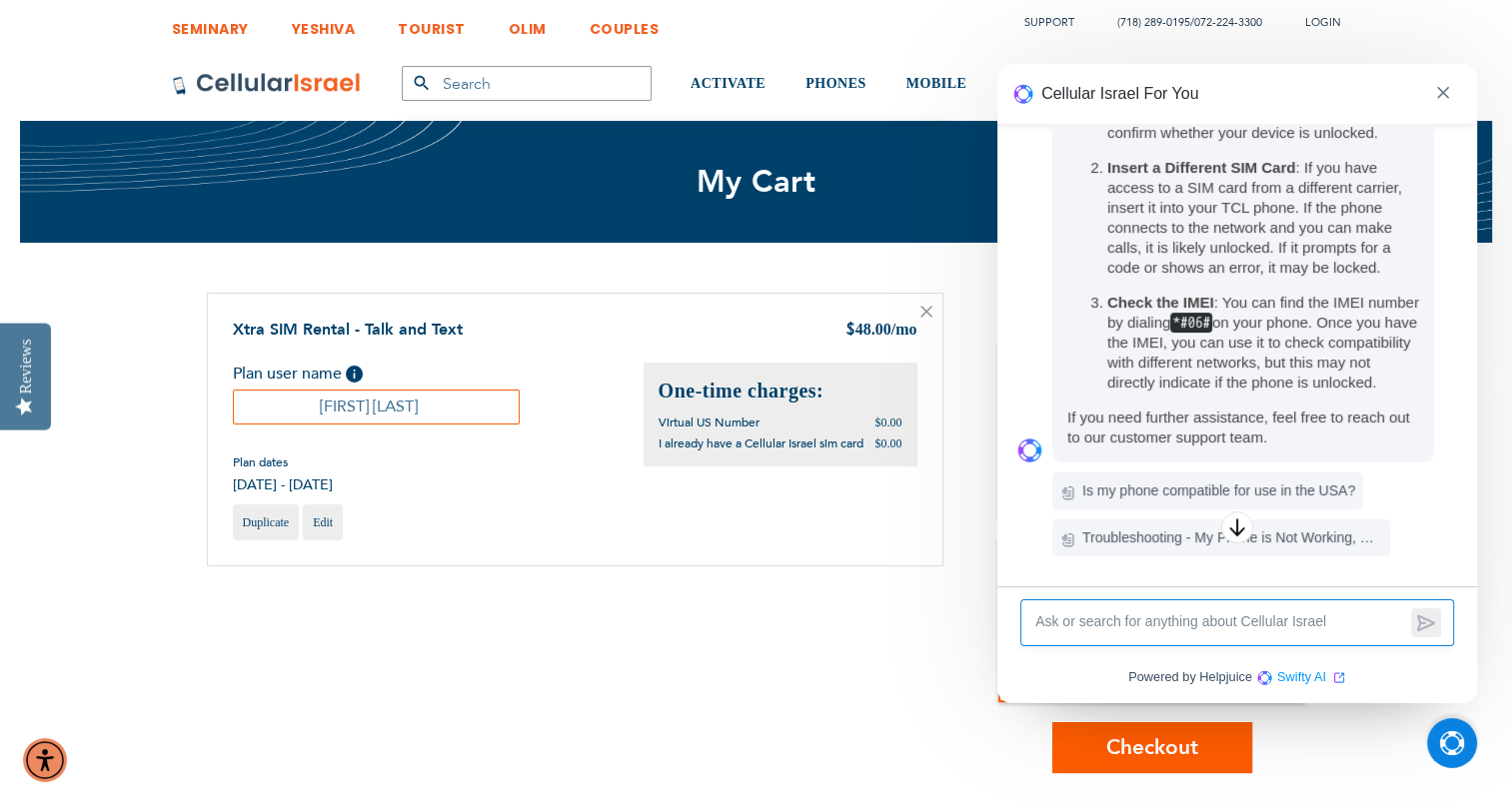 scroll, scrollTop: 619, scrollLeft: 0, axis: vertical 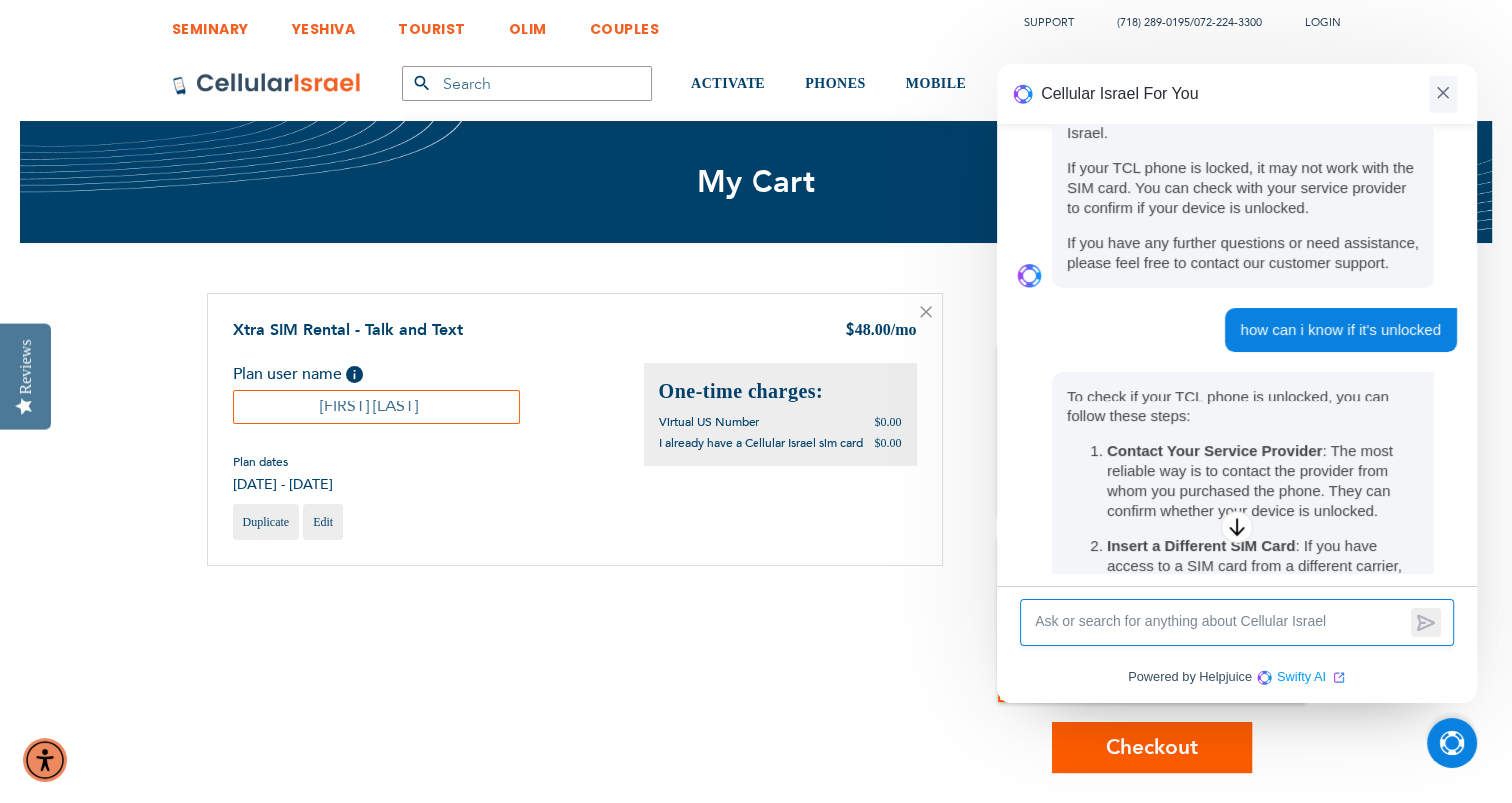 click at bounding box center [1443, 94] 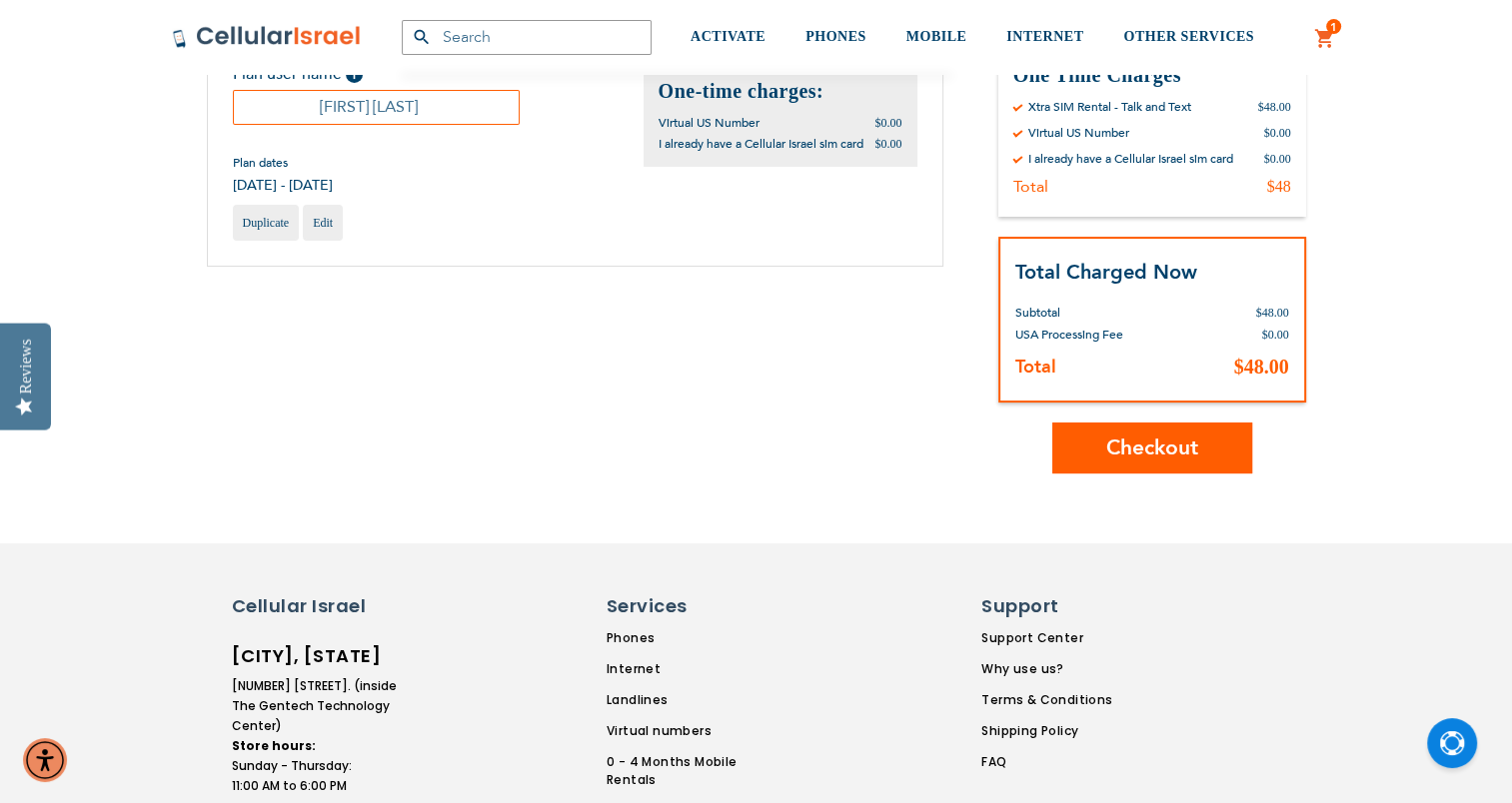 scroll, scrollTop: 304, scrollLeft: 0, axis: vertical 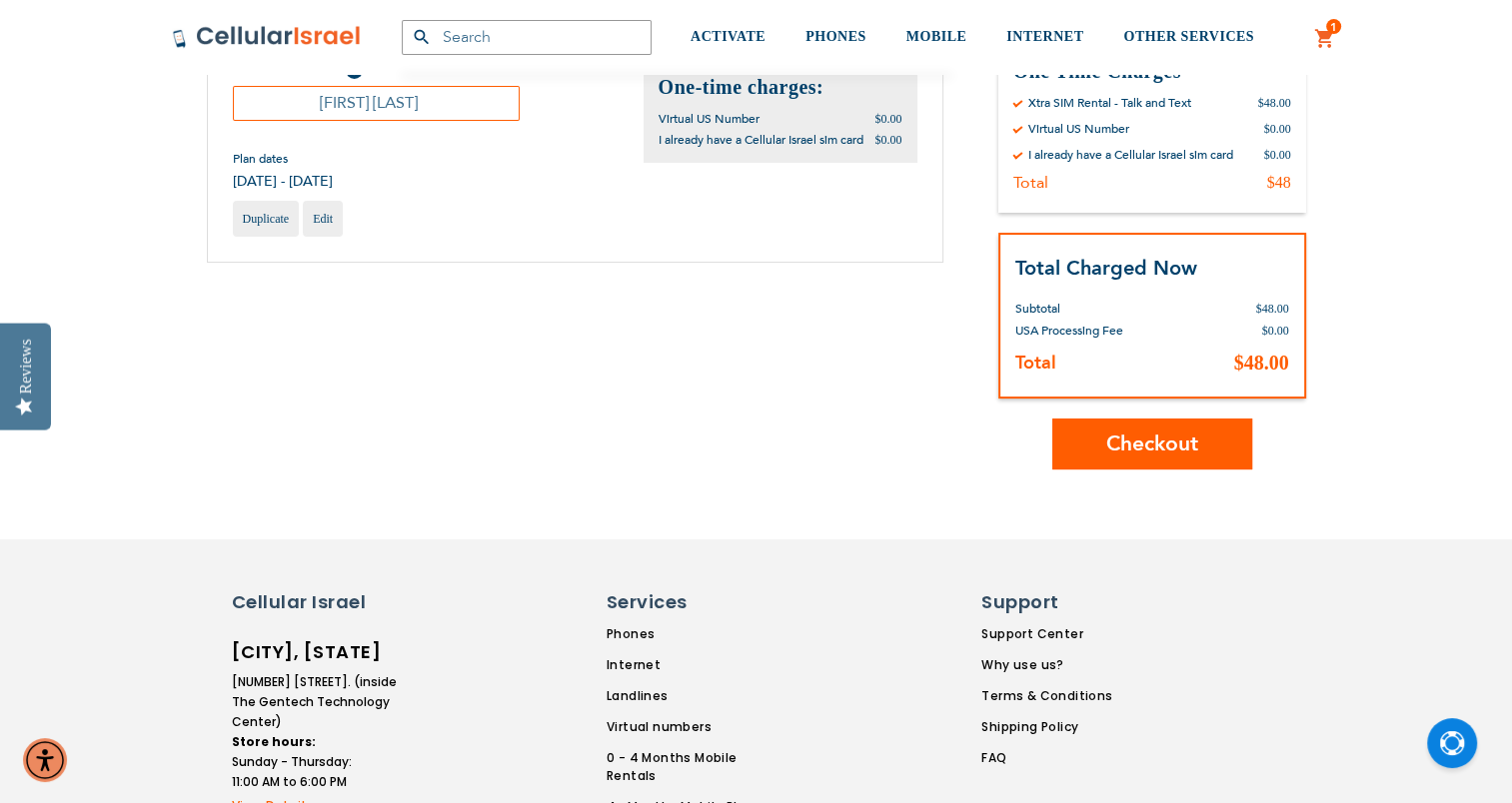 click on "SEMINARY
YESHIVA
TOURIST
OLIM
COUPLES
Support
(718) 289-0195  /  072-224-3300
Login
Create Account
Login
Default Store View
US Israeli website" at bounding box center [756, 541] 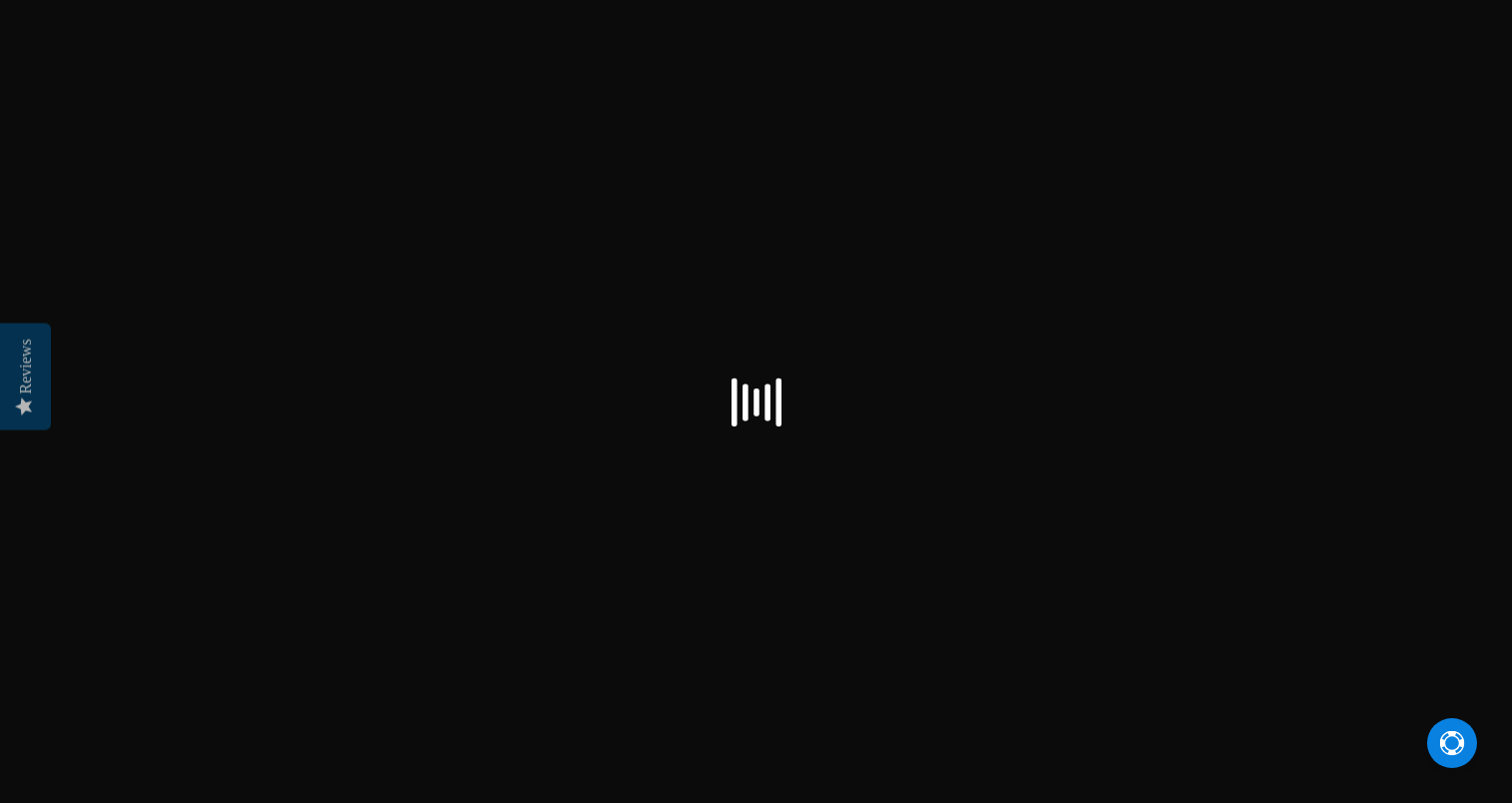 scroll, scrollTop: 0, scrollLeft: 0, axis: both 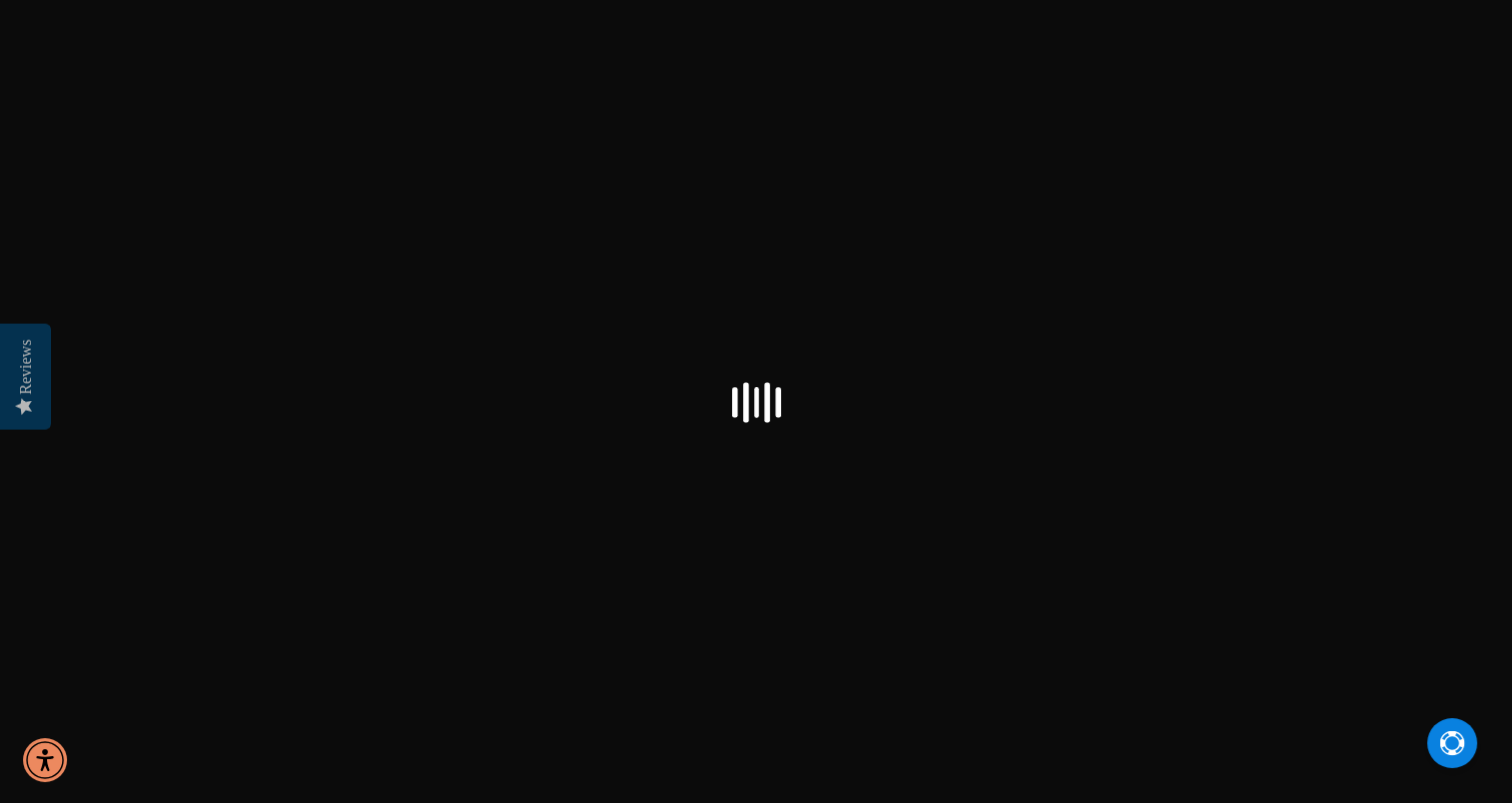 select on "US" 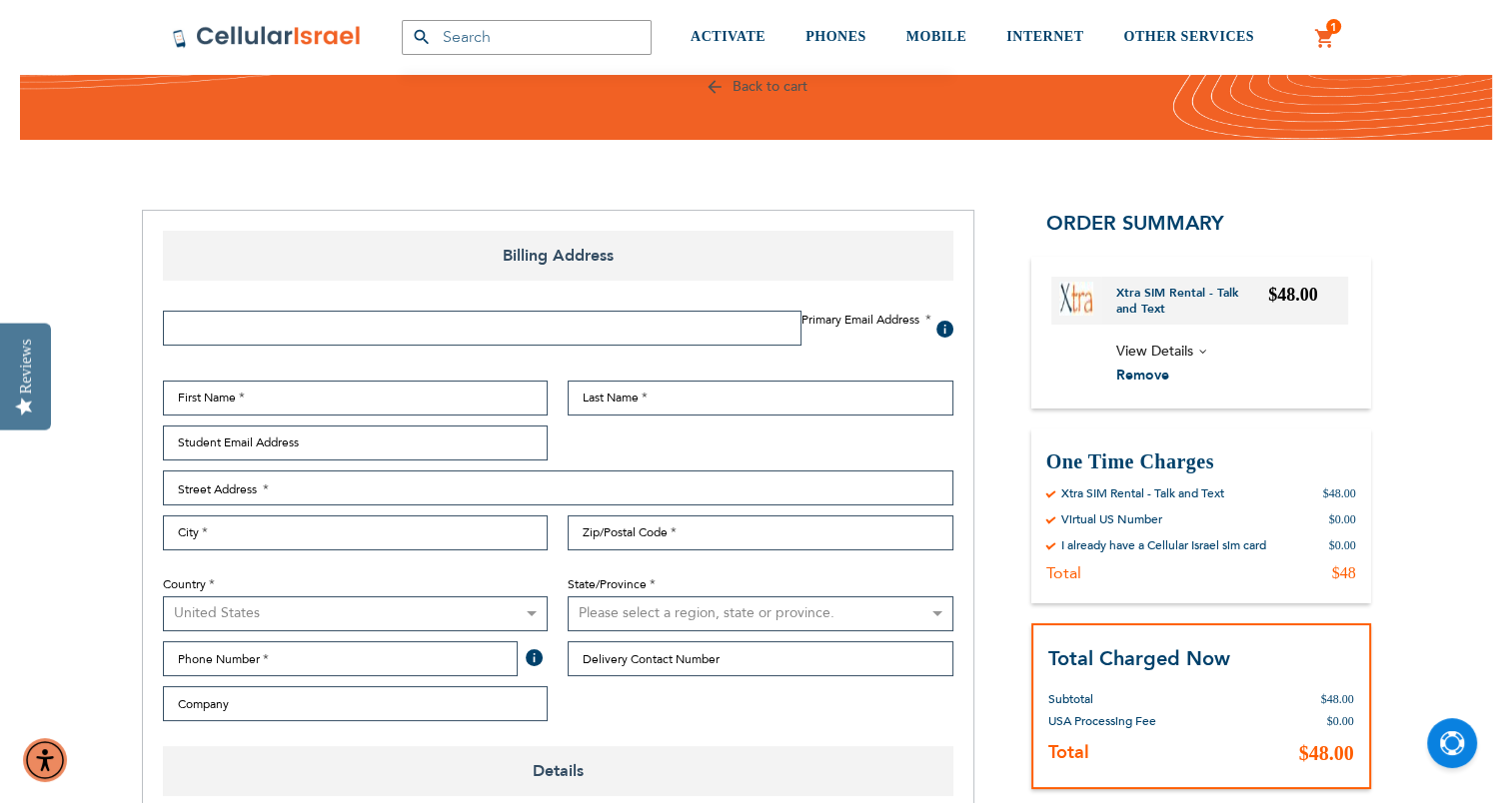 scroll, scrollTop: 135, scrollLeft: 0, axis: vertical 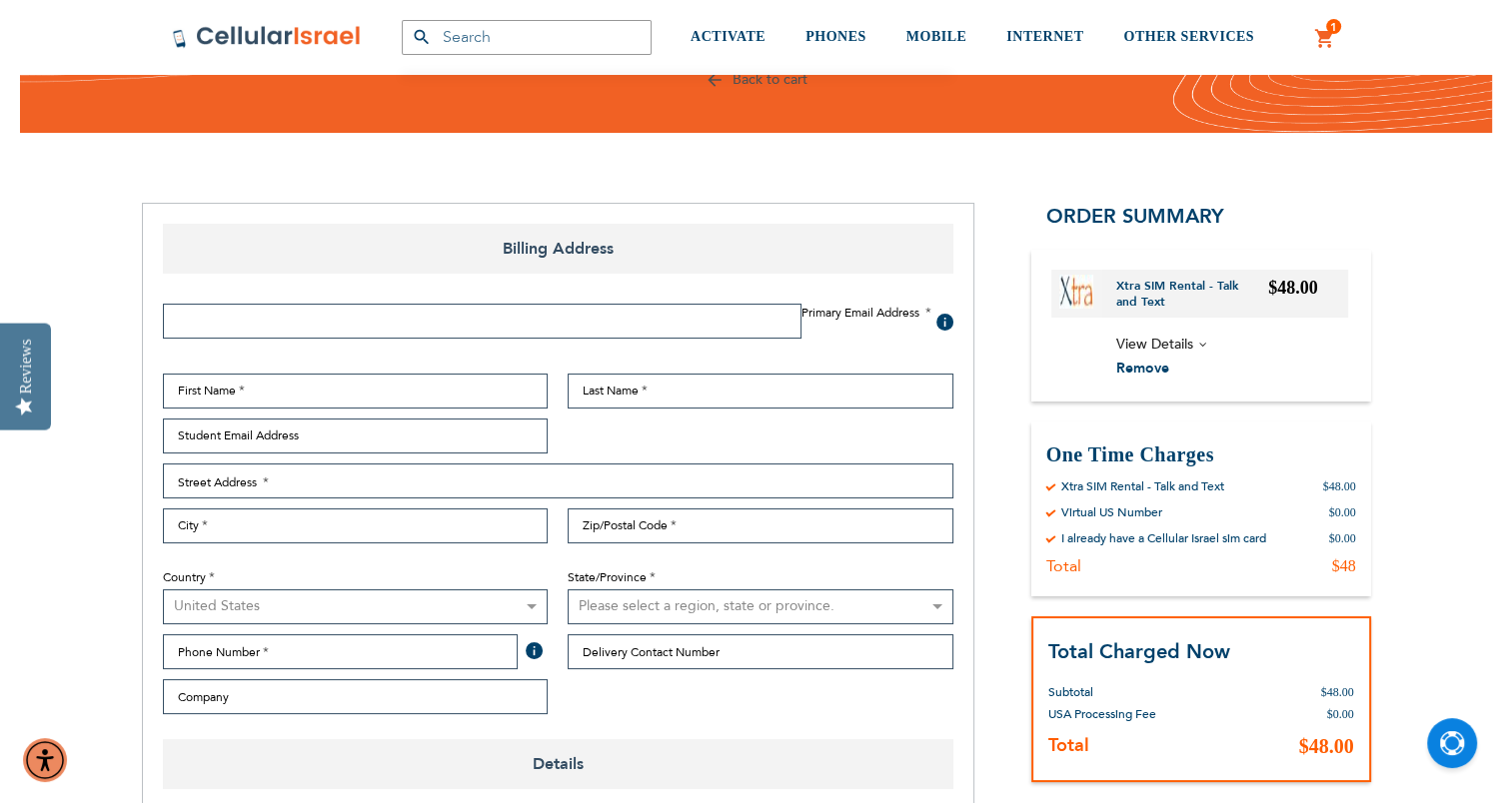 click on "Email Address" at bounding box center [482, 321] 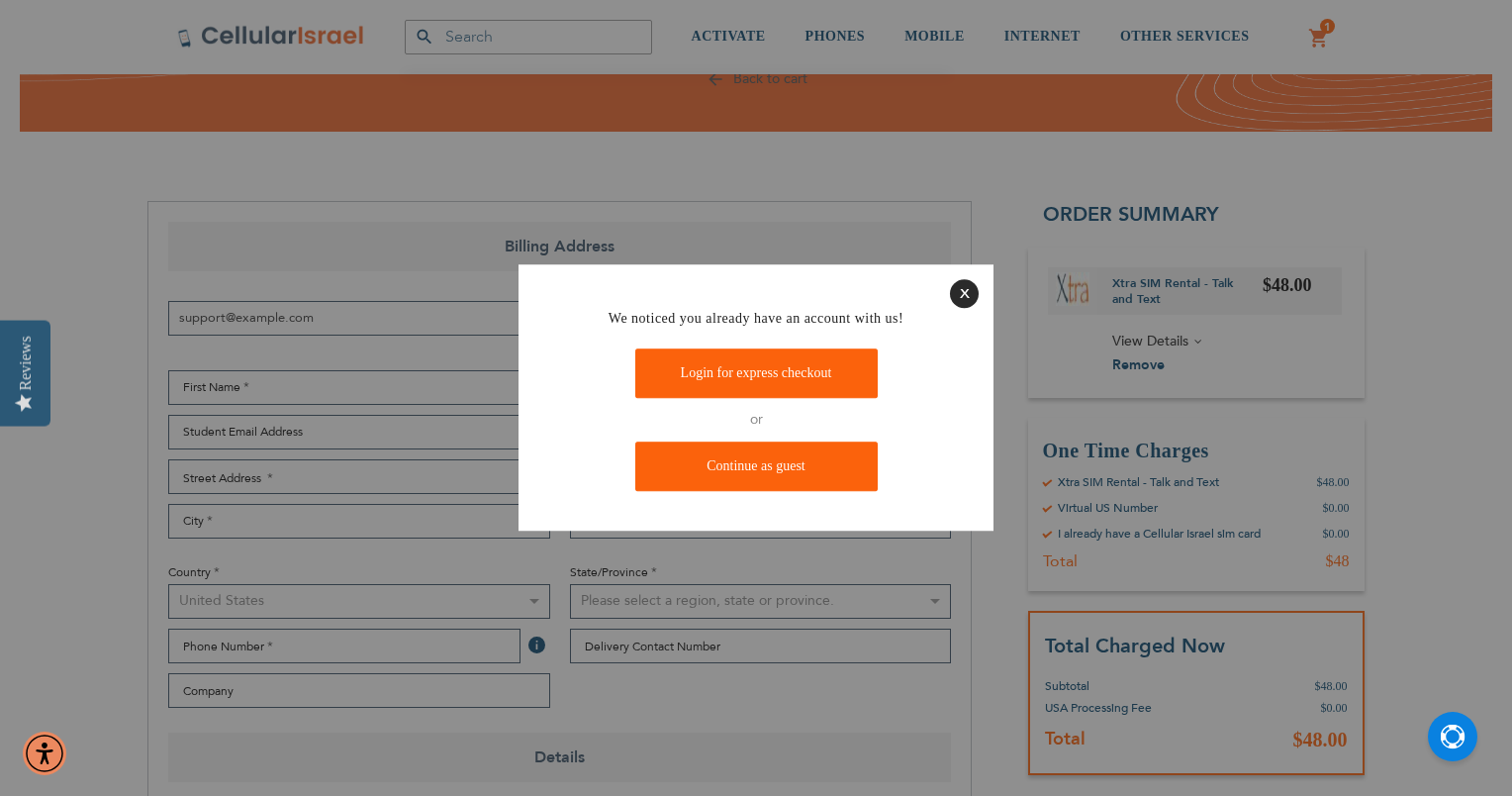 click at bounding box center [756, 398] 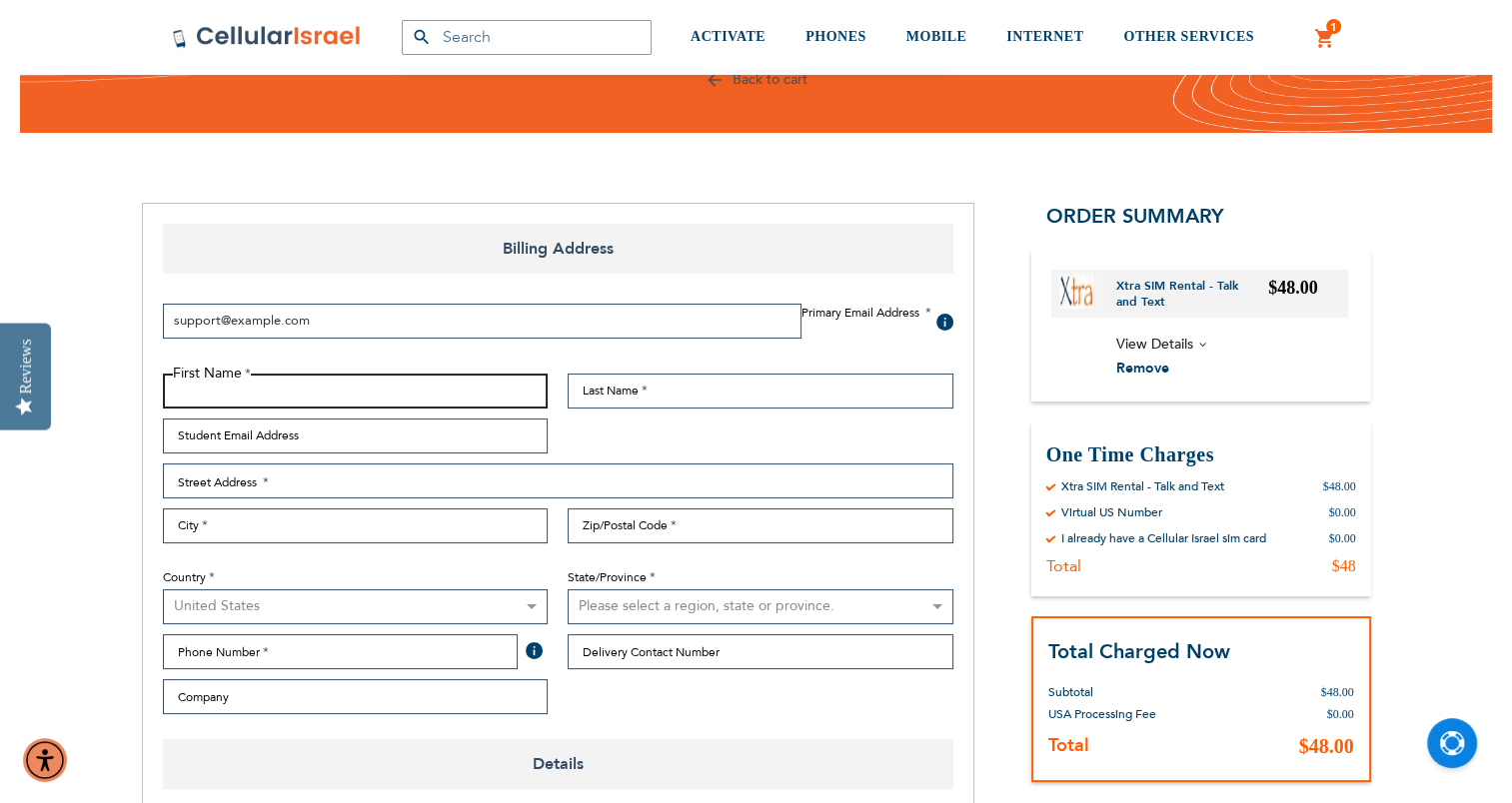 click on "First Name" at bounding box center [356, 391] 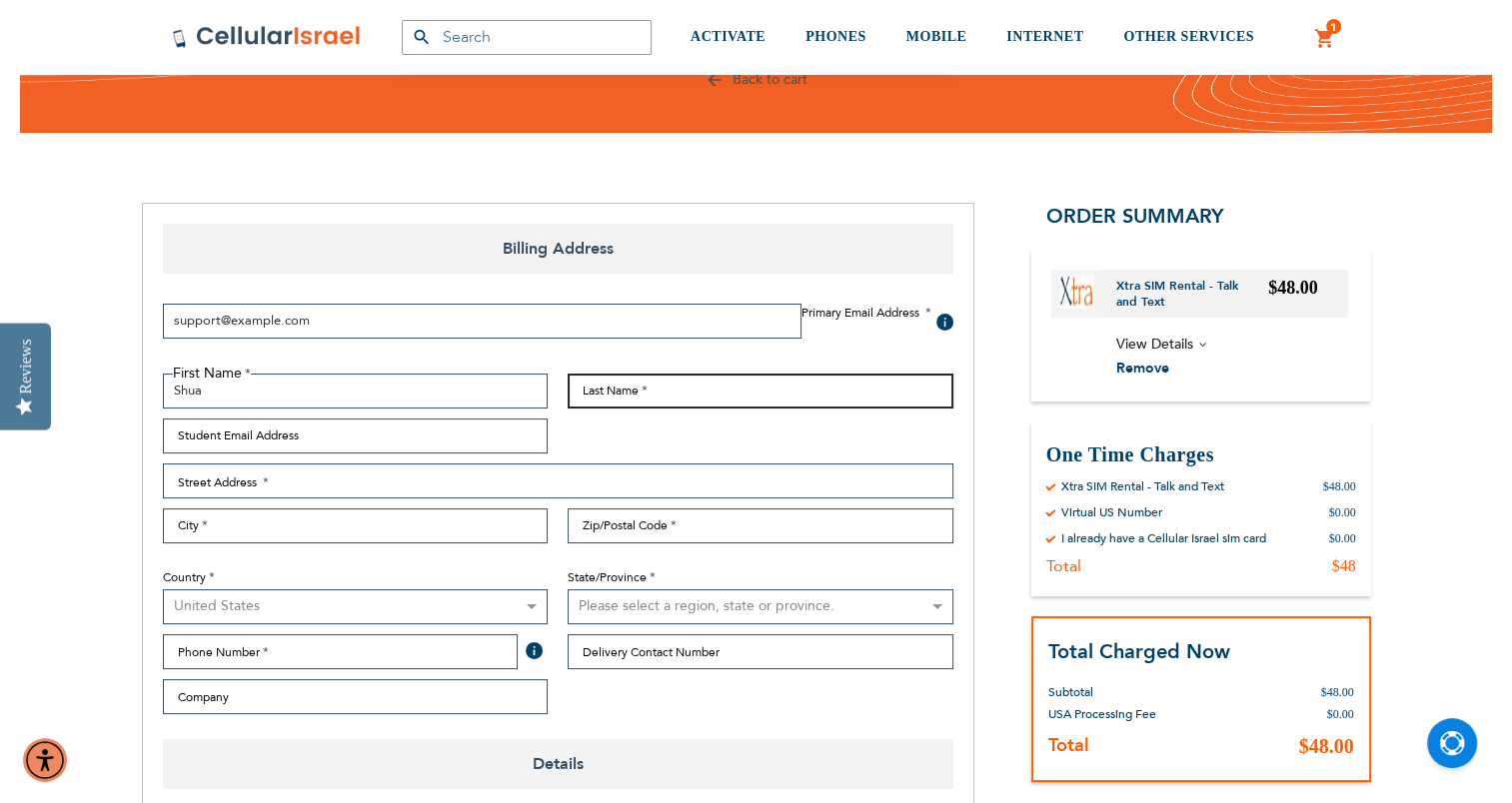 type on "[LAST]" 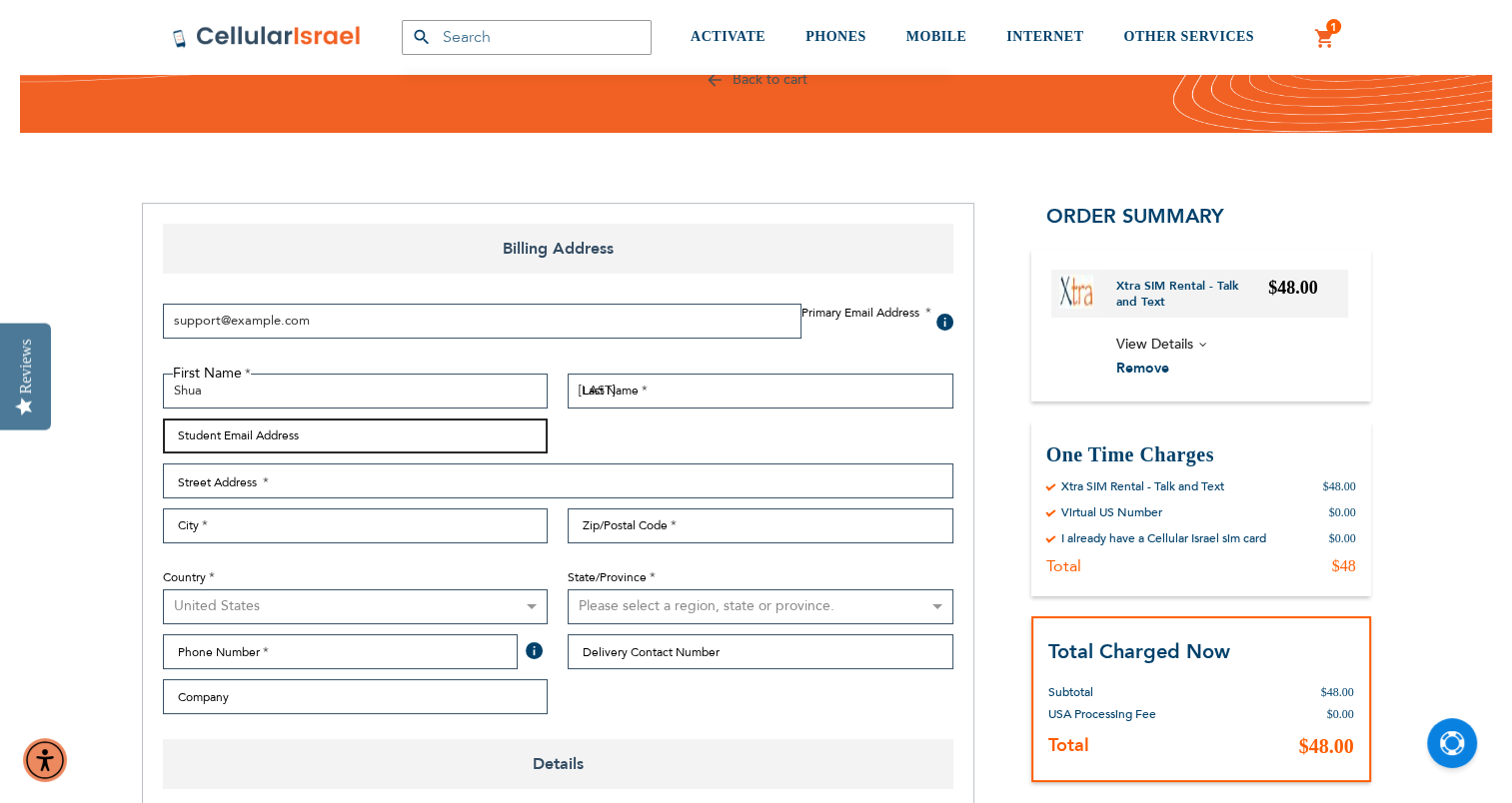 type on "support@example.com" 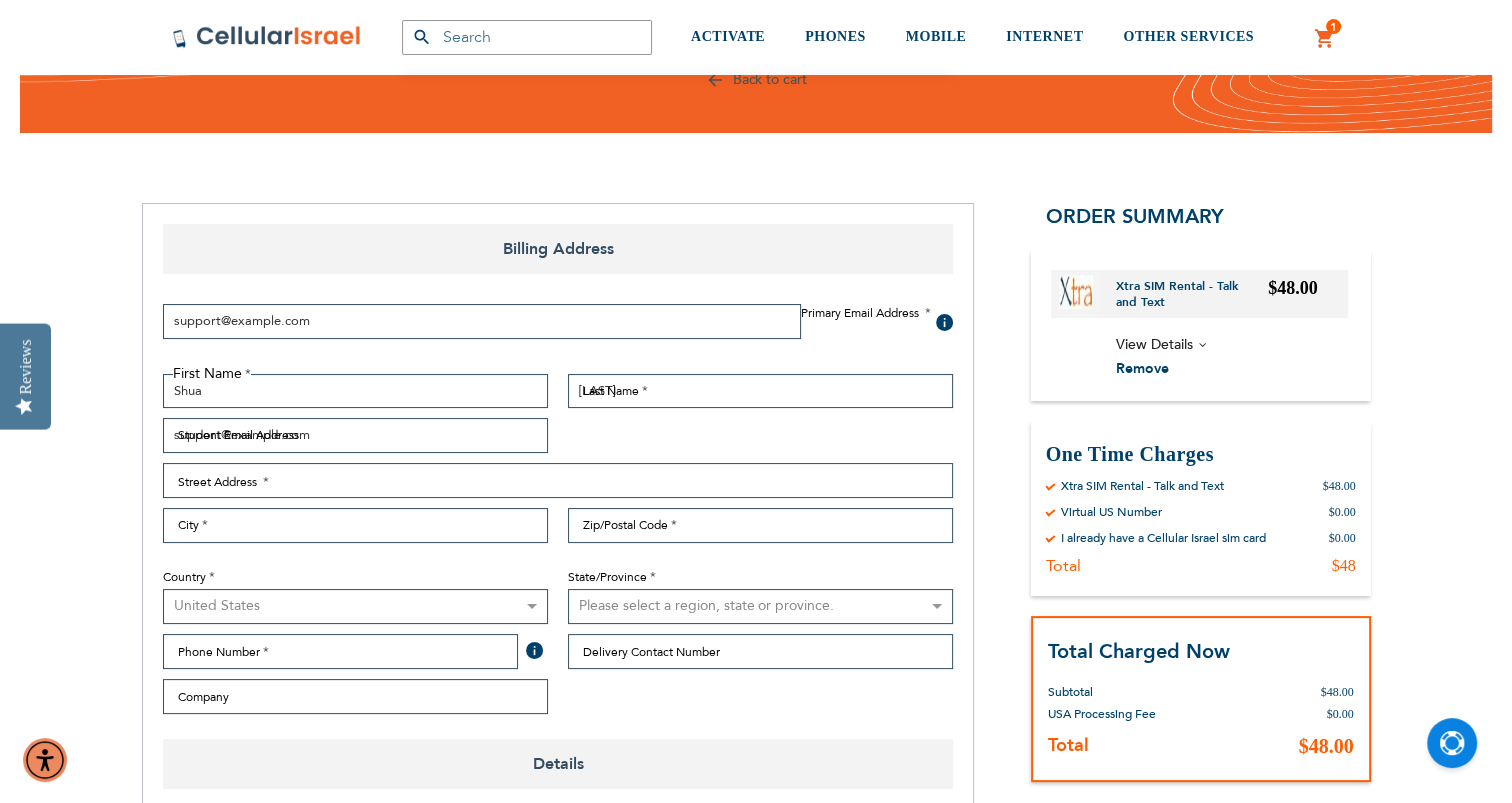 type on "[PHONE]" 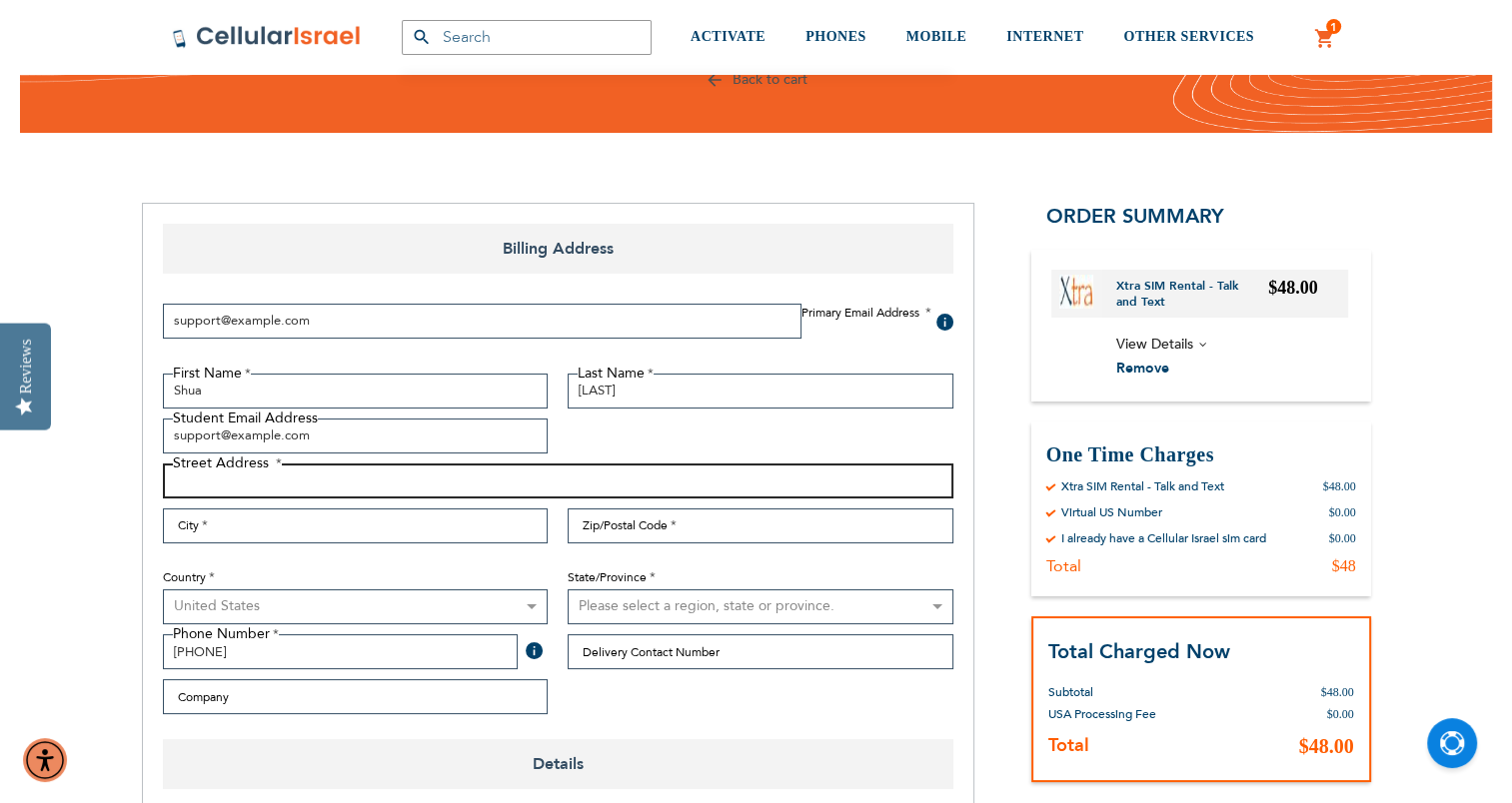 click on "Street Address: Line 1" at bounding box center [558, 480] 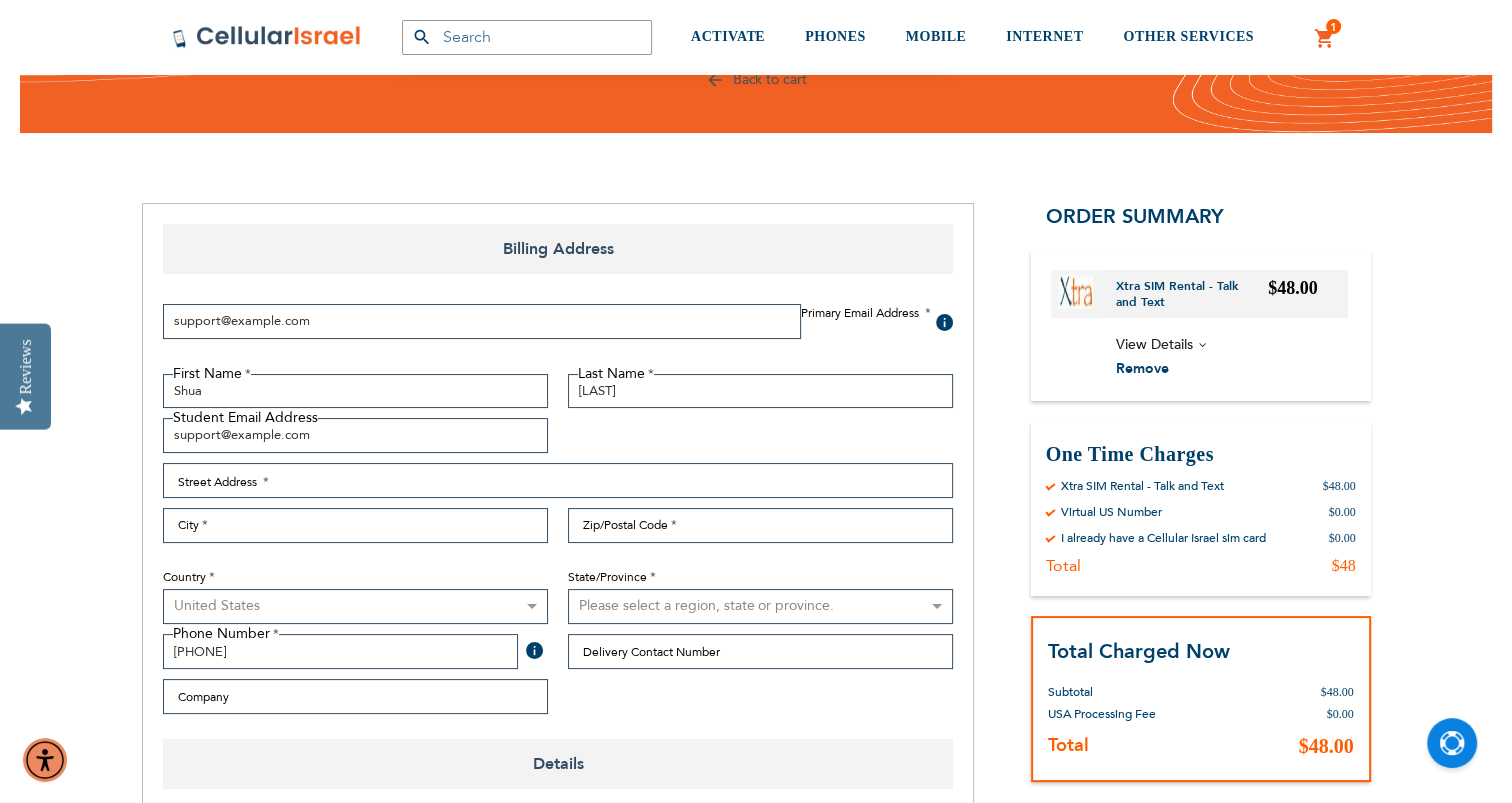 click on "First Name
[FIRST]
Last Name
[LAST]
Student Email Address
support@example.com
Street Address
Street Address: Line 1
City
Zip/Postal Code" at bounding box center (558, 549) 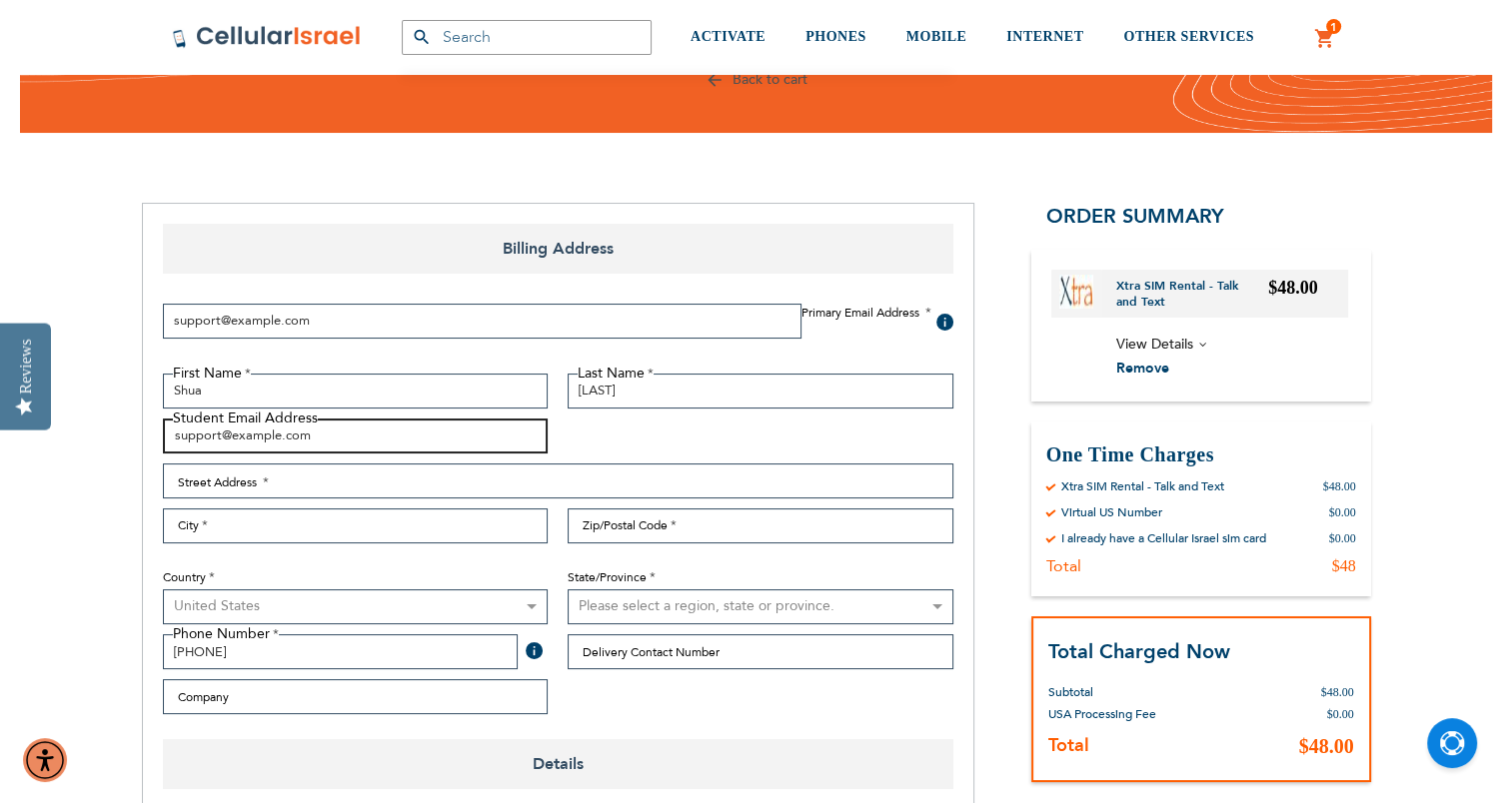 click on "support@example.com" at bounding box center (356, 435) 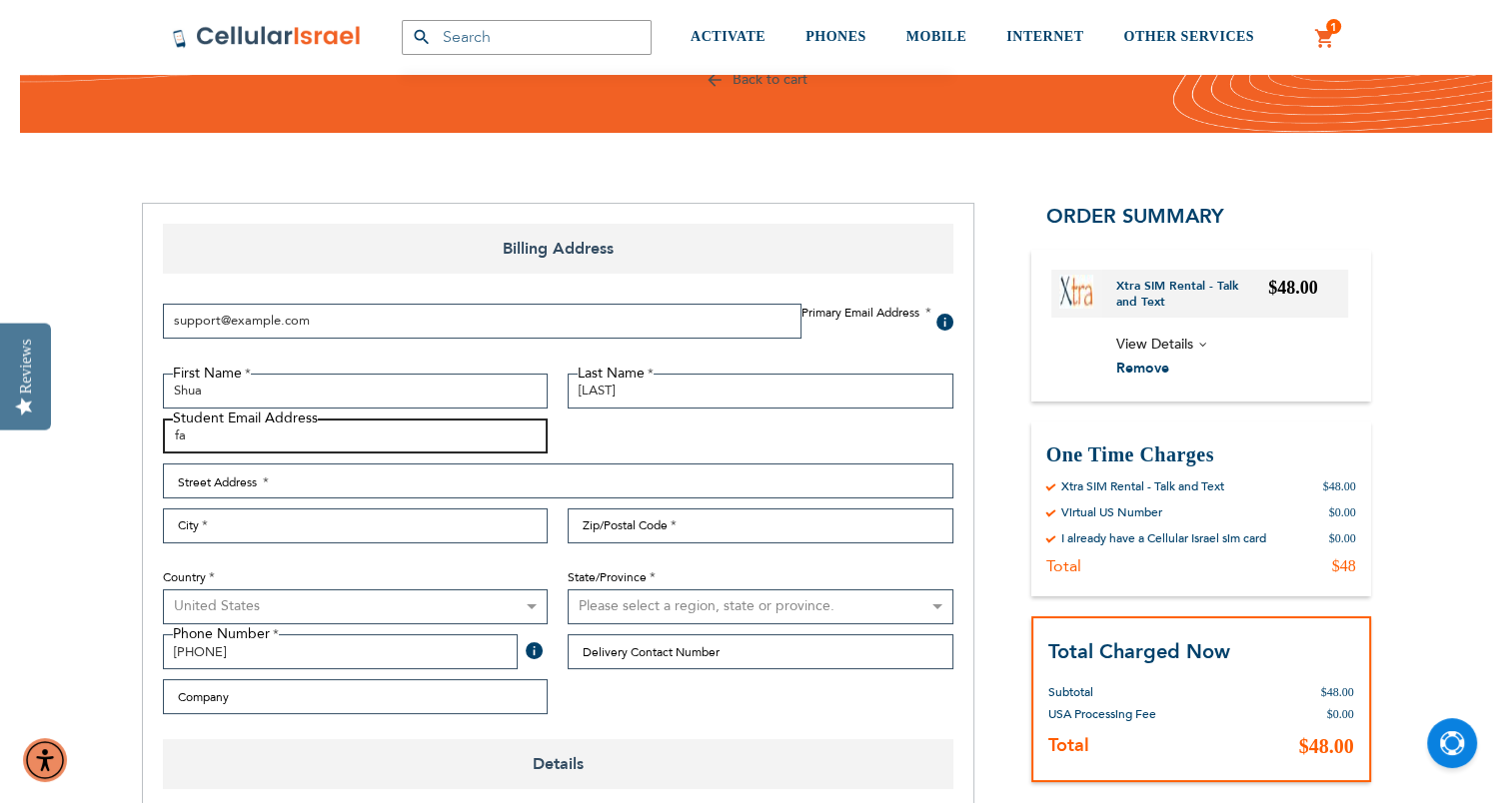 type on "f" 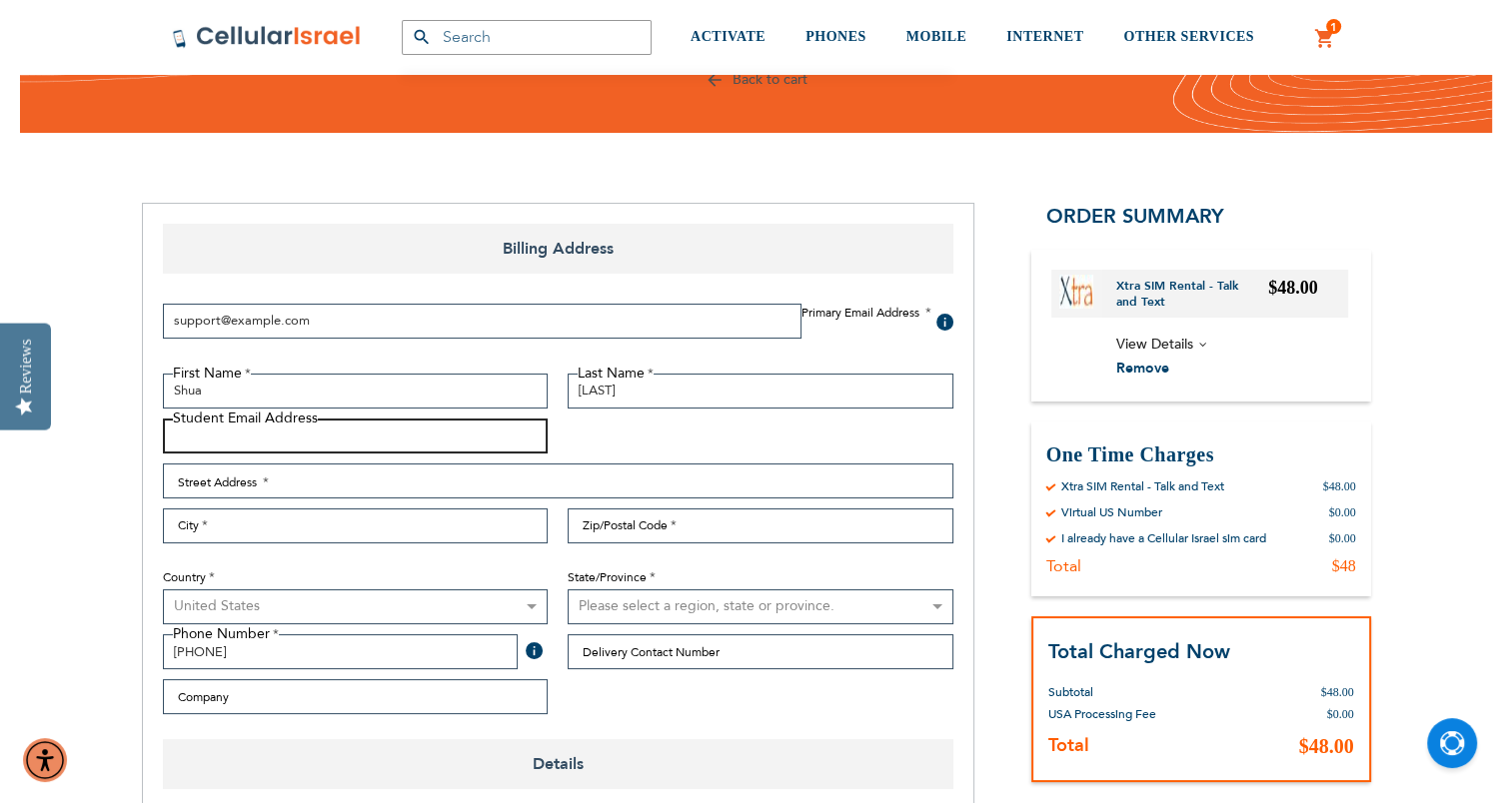 type 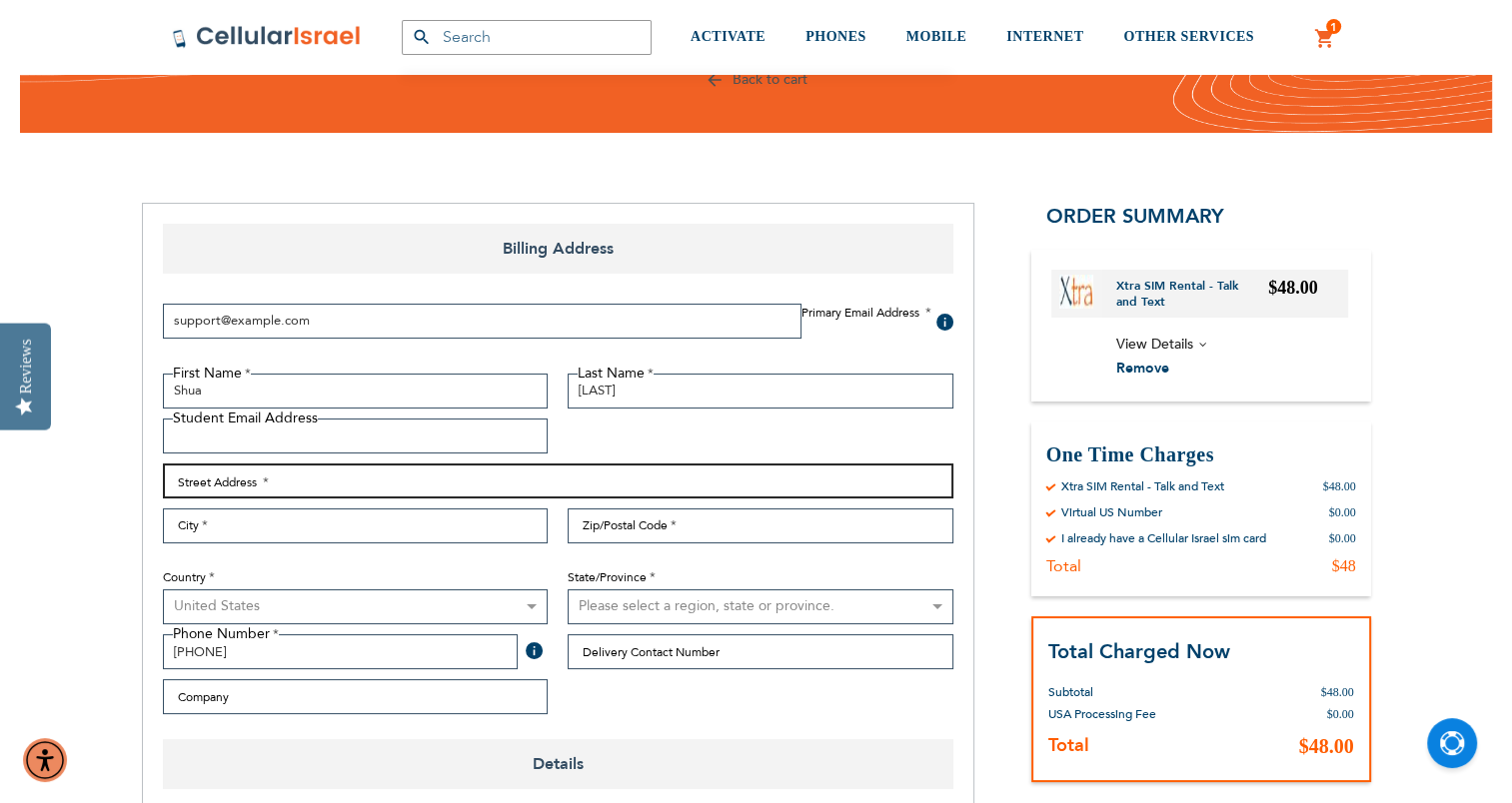 click on "Street Address: Line 1" at bounding box center (558, 480) 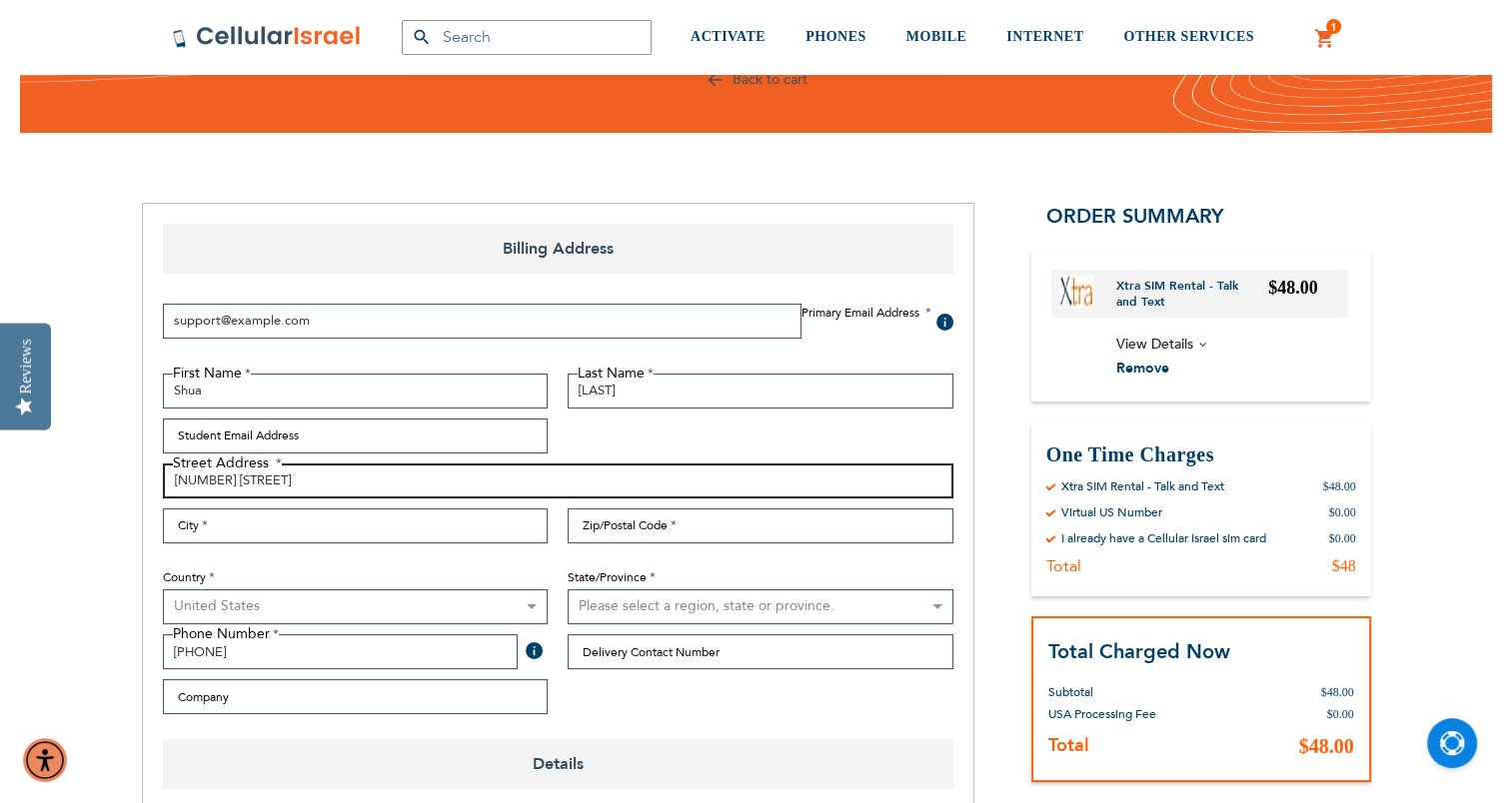 type on "[NUMBER] [STREET]" 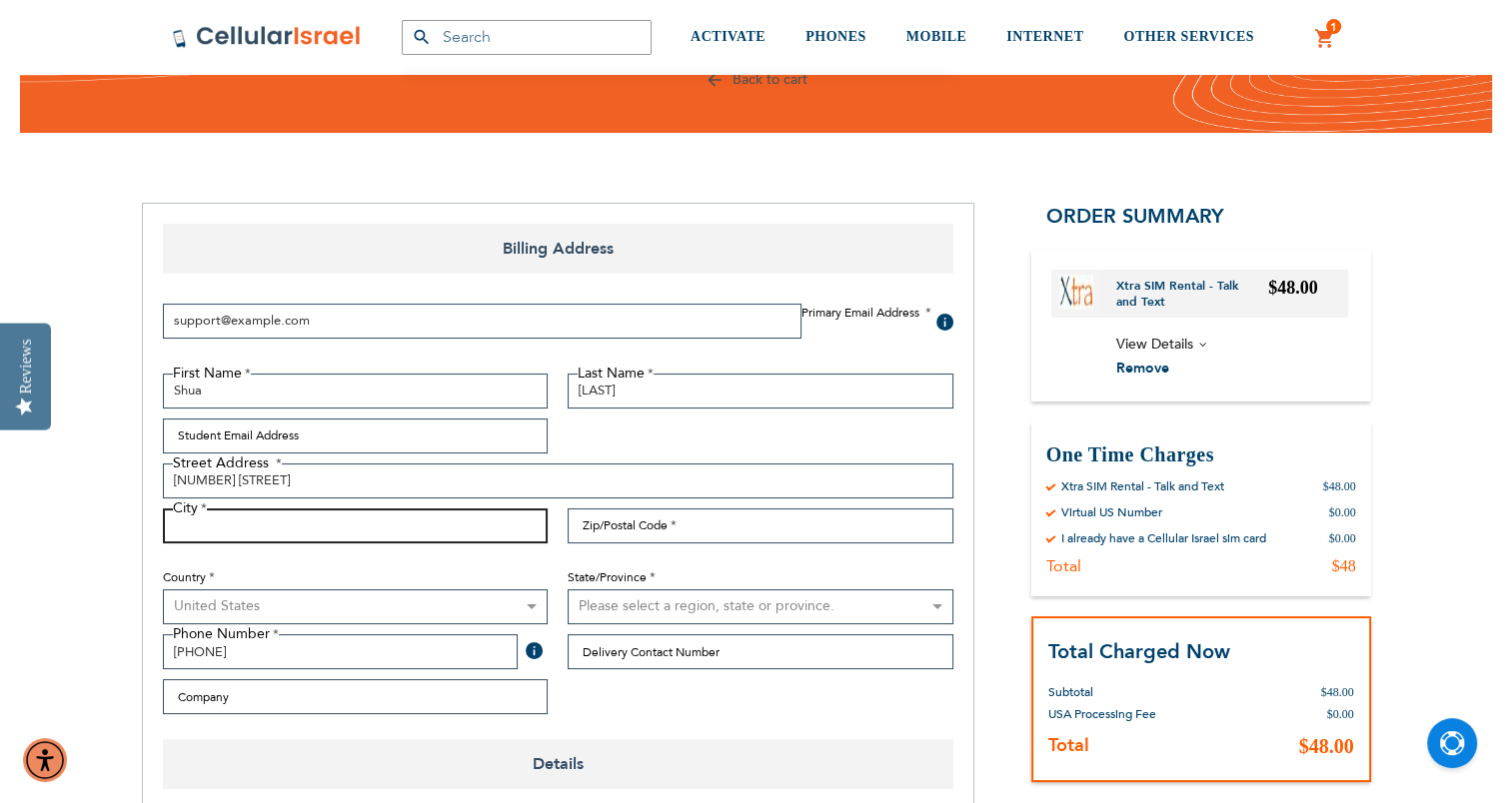 click on "City" at bounding box center (356, 525) 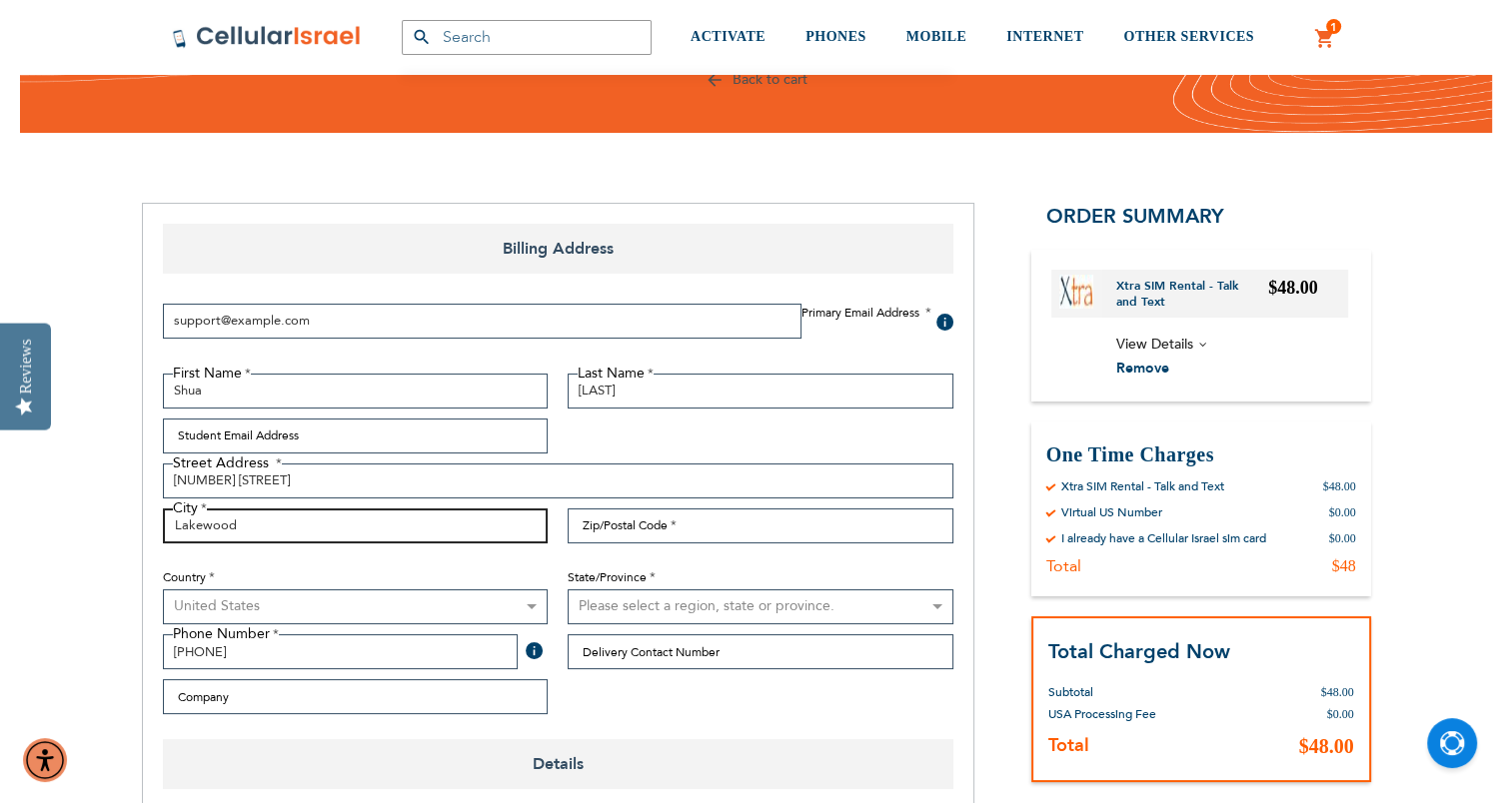 type on "Lakewood" 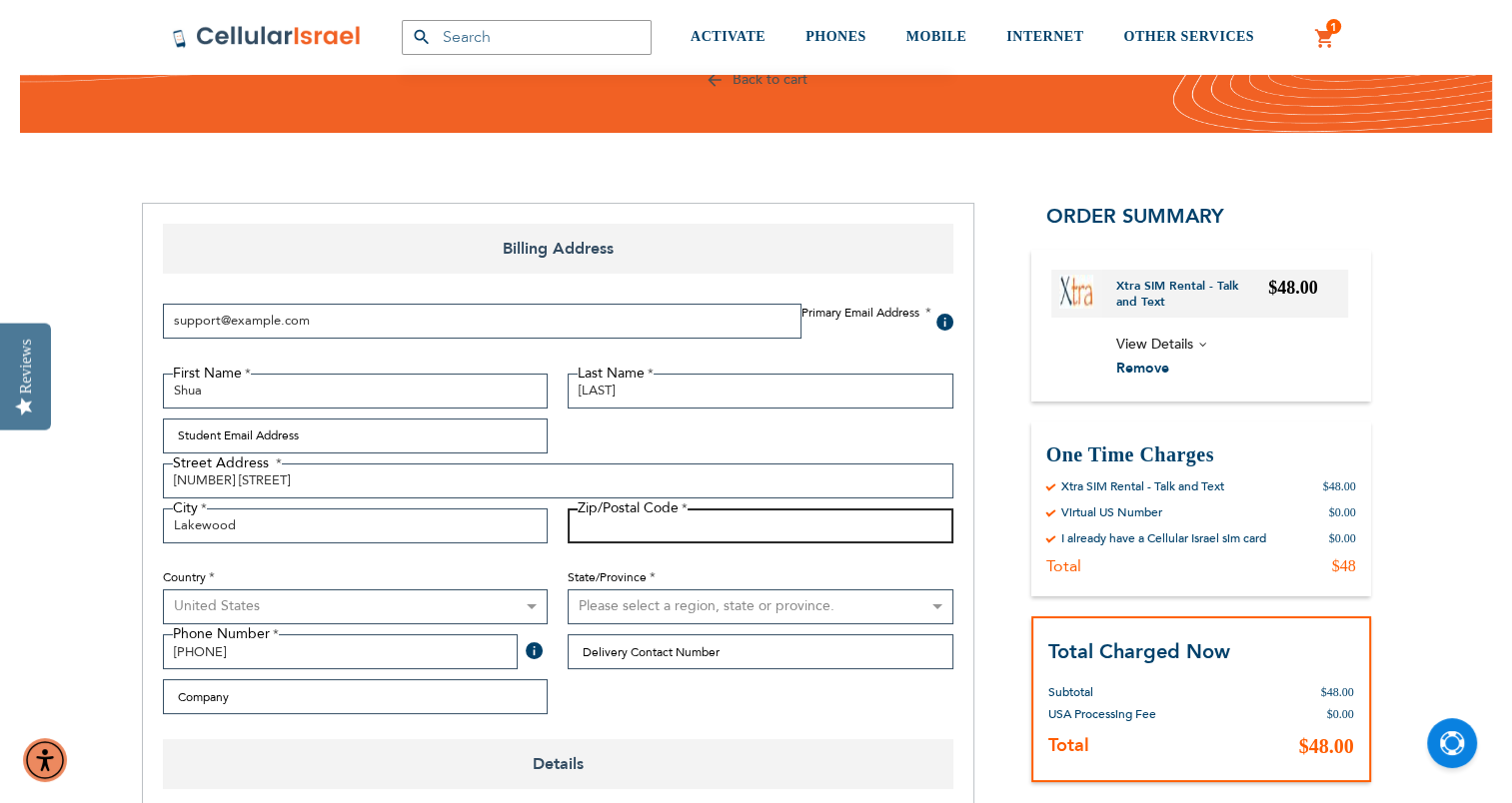 click on "Zip/Postal Code" at bounding box center [760, 525] 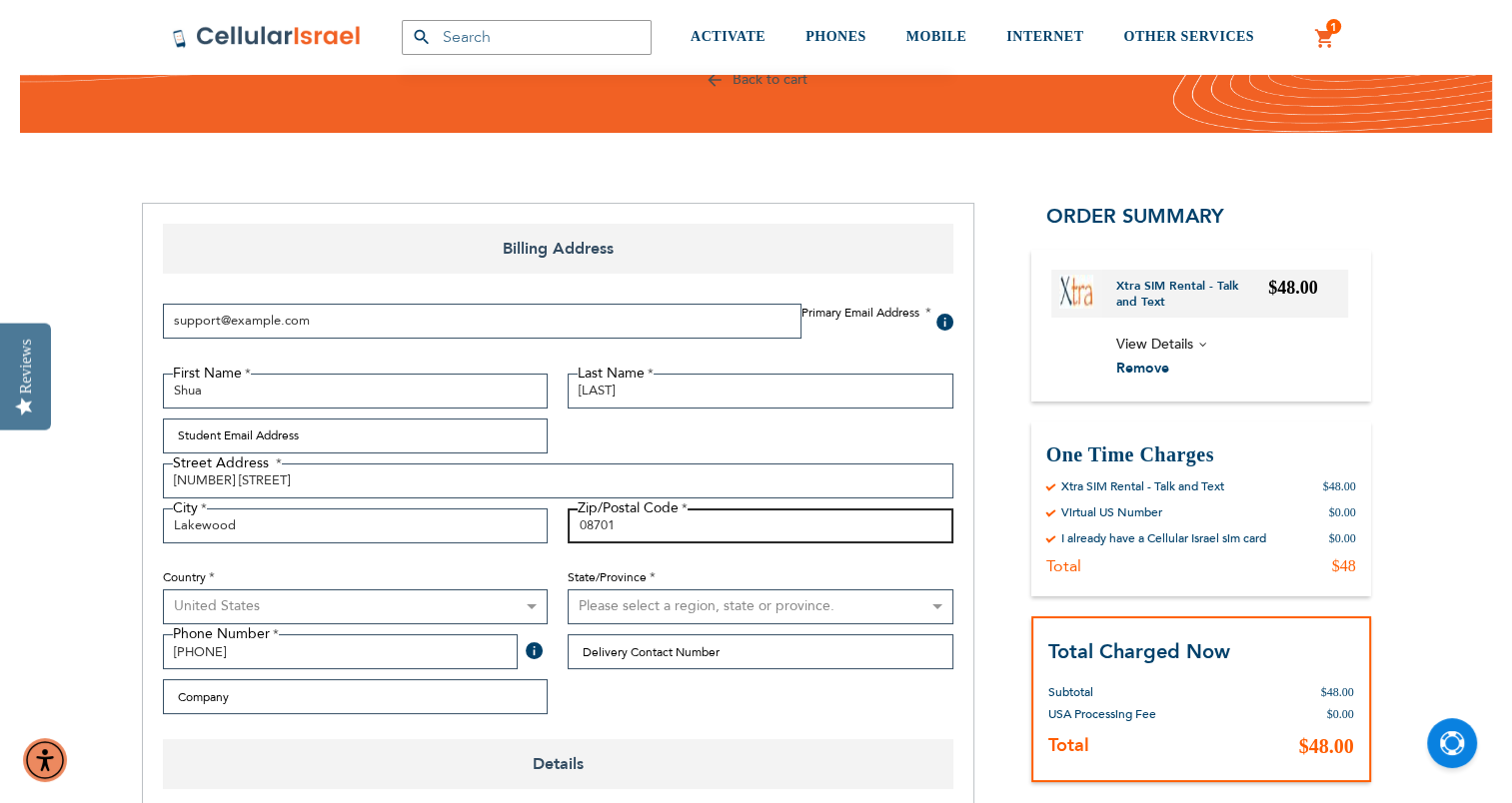 type on "08701" 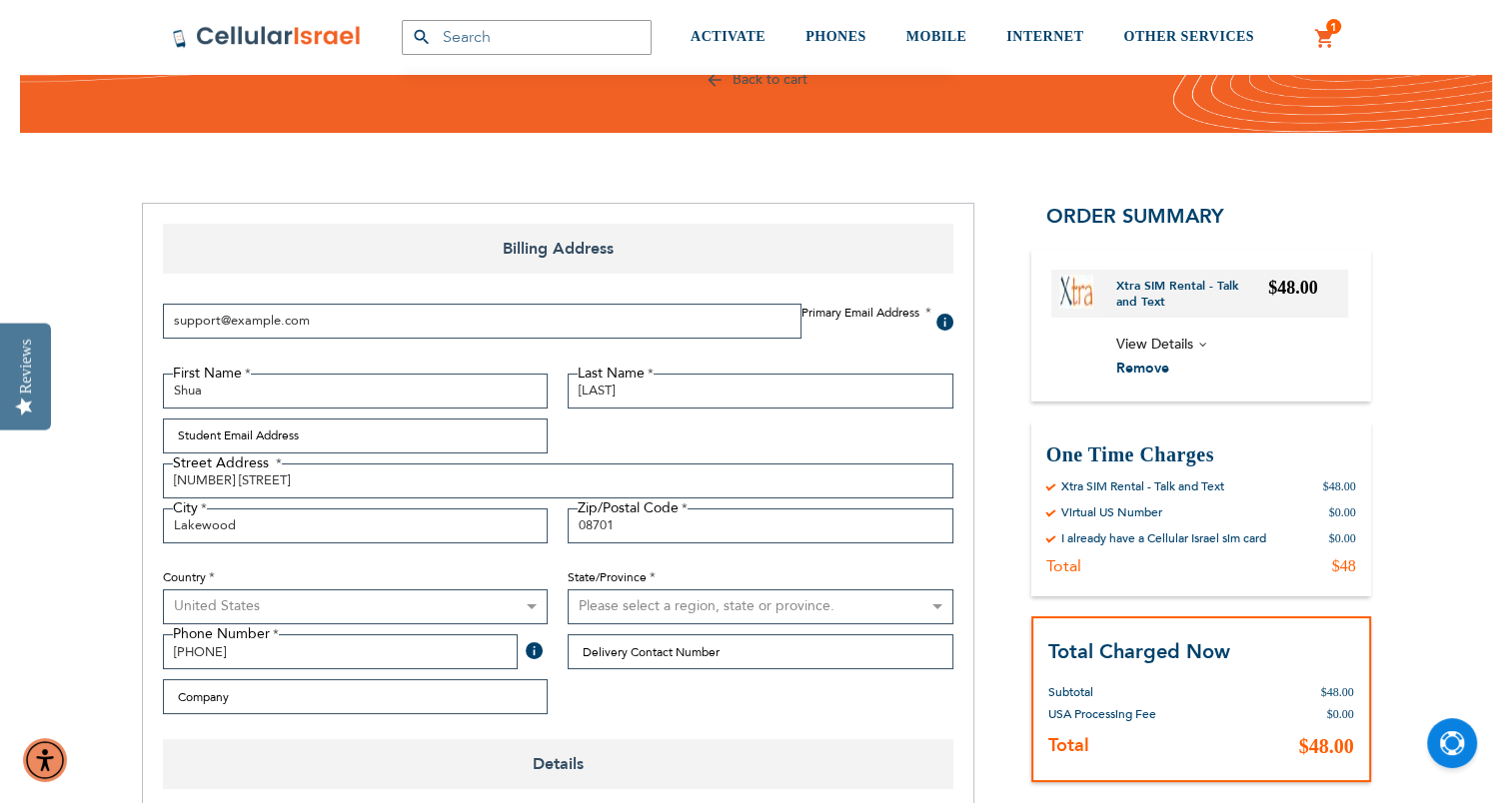 click on "Please select a region, state or province. Alabama Alaska American Samoa Arizona Arkansas Armed Forces Africa Armed Forces Americas Armed Forces Canada Armed Forces Europe Armed Forces Middle East Armed Forces Pacific California Colorado Connecticut Delaware District of Columbia Federated States Of Micronesia Florida Georgia Guam Hawaii Idaho Illinois Indiana Iowa Kansas Kentucky Louisiana Maine Marshall Islands Maryland Massachusetts Michigan Minnesota Mississippi Missouri Montana Nebraska Nevada New Hampshire New Jersey New Mexico New York North Carolina North Dakota Northern Mariana Islands Ohio Oklahoma Oregon Palau Pennsylvania Puerto Rico Rhode Island South Carolina South Dakota Tennessee Texas Utah Vermont Virgin Islands Virginia Washington West Virginia Wisconsin Wyoming" at bounding box center (760, 606) 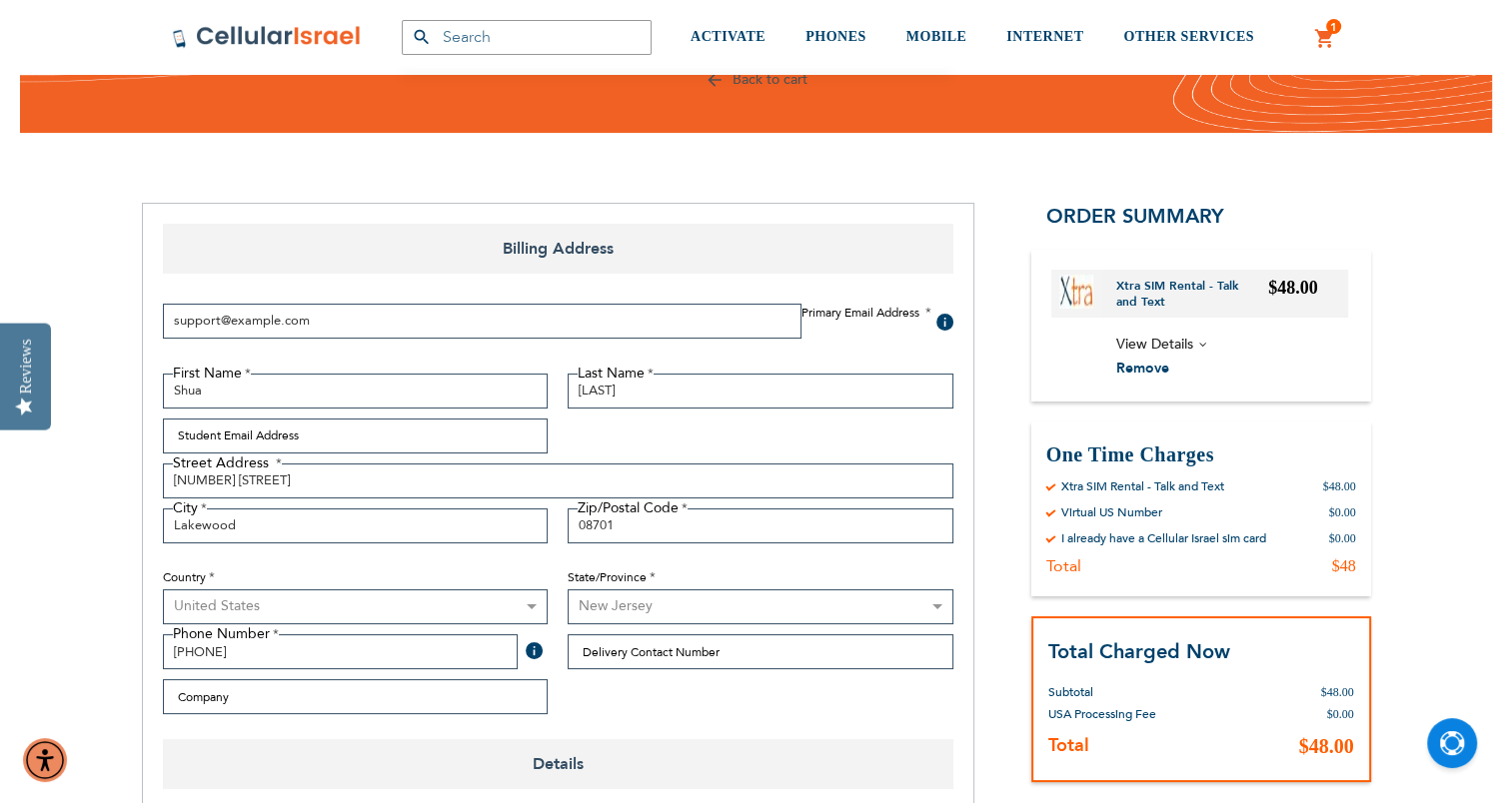 click on "Please select a region, state or province. Alabama Alaska American Samoa Arizona Arkansas Armed Forces Africa Armed Forces Americas Armed Forces Canada Armed Forces Europe Armed Forces Middle East Armed Forces Pacific California Colorado Connecticut Delaware District of Columbia Federated States Of Micronesia Florida Georgia Guam Hawaii Idaho Illinois Indiana Iowa Kansas Kentucky Louisiana Maine Marshall Islands Maryland Massachusetts Michigan Minnesota Mississippi Missouri Montana Nebraska Nevada New Hampshire New Jersey New Mexico New York North Carolina North Dakota Northern Mariana Islands Ohio Oklahoma Oregon Palau Pennsylvania Puerto Rico Rhode Island South Carolina South Dakota Tennessee Texas Utah Vermont Virgin Islands Virginia Washington West Virginia Wisconsin Wyoming" at bounding box center [760, 606] 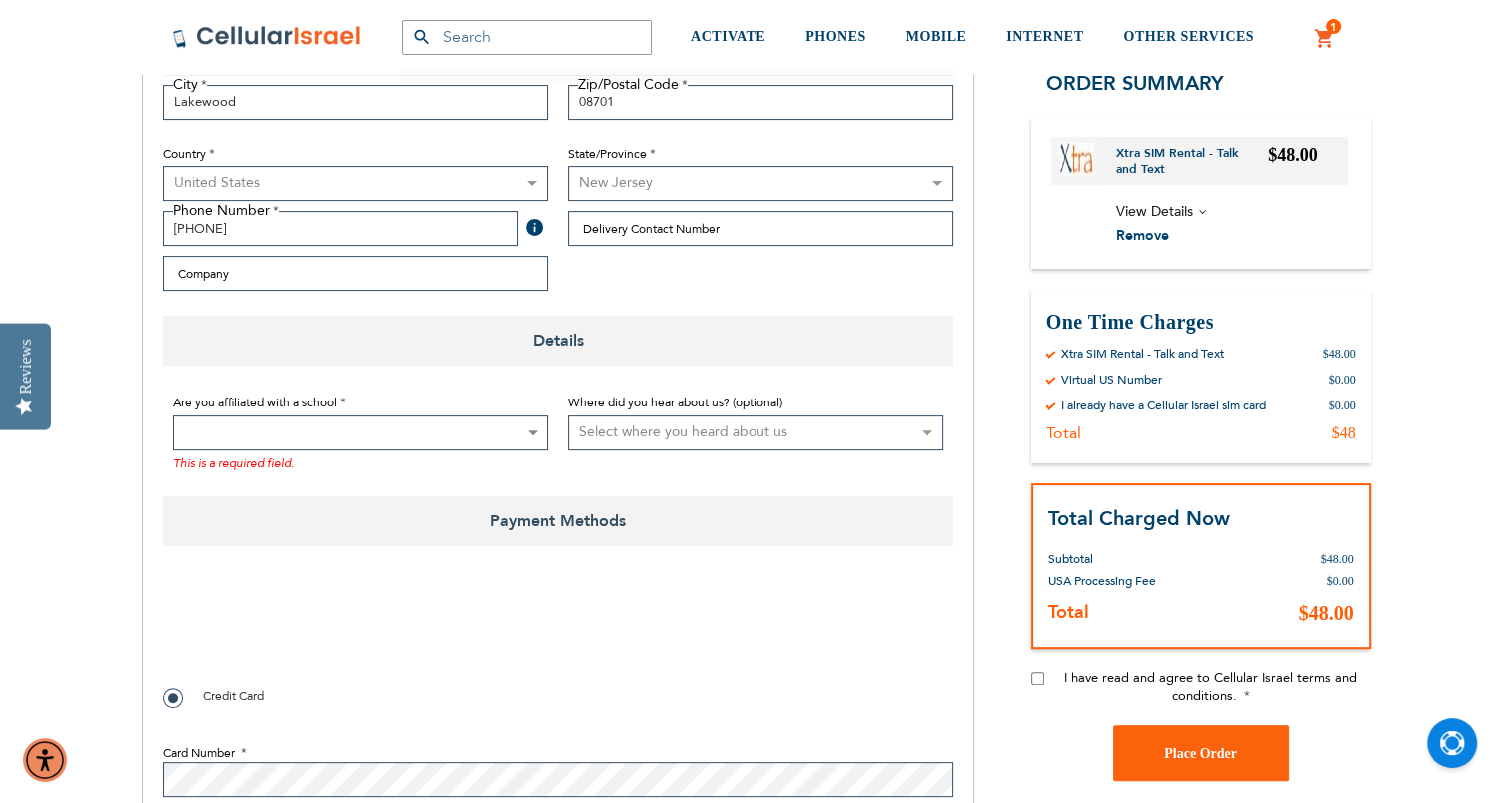 scroll, scrollTop: 598, scrollLeft: 0, axis: vertical 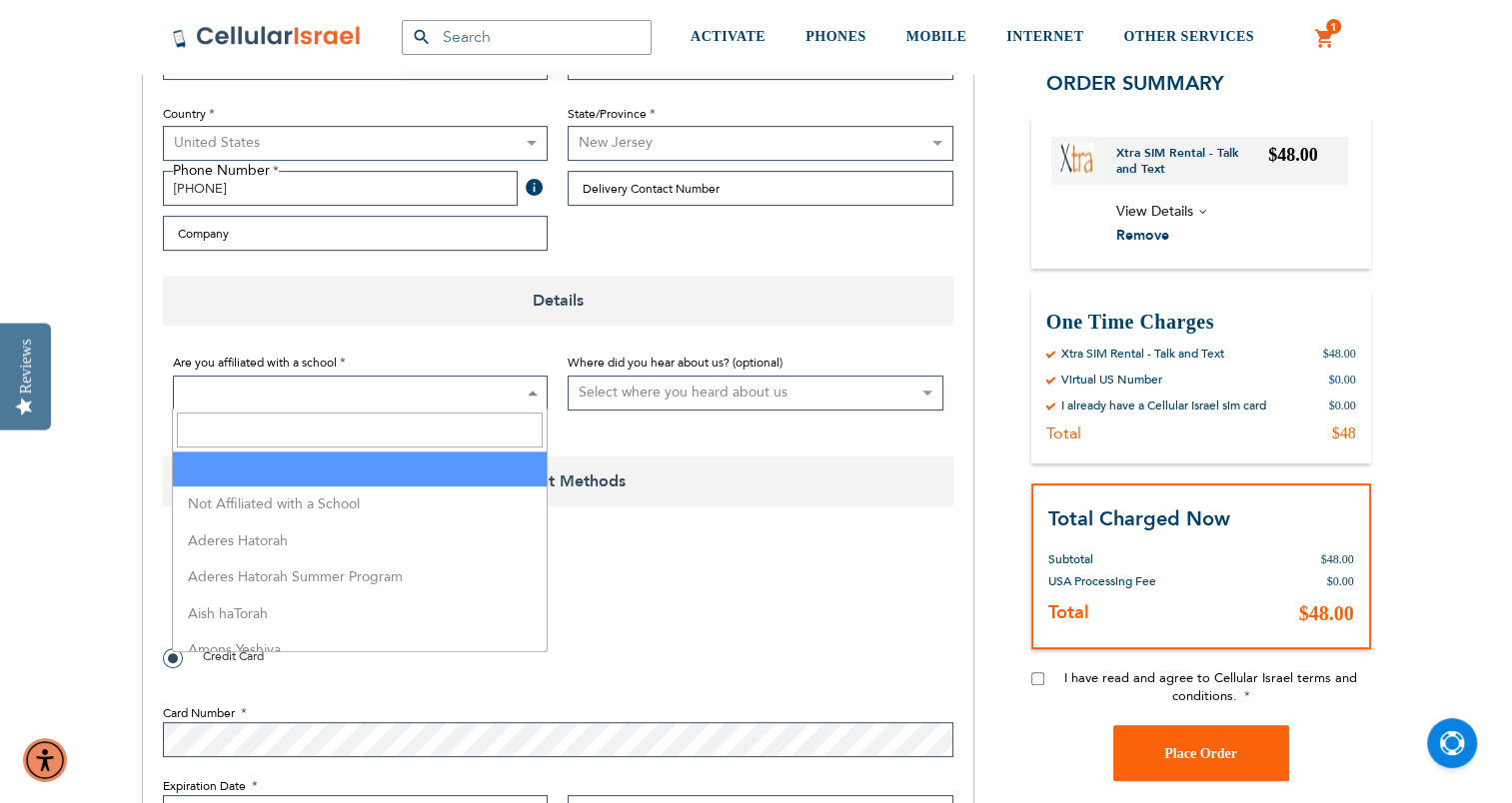 click at bounding box center [361, 393] 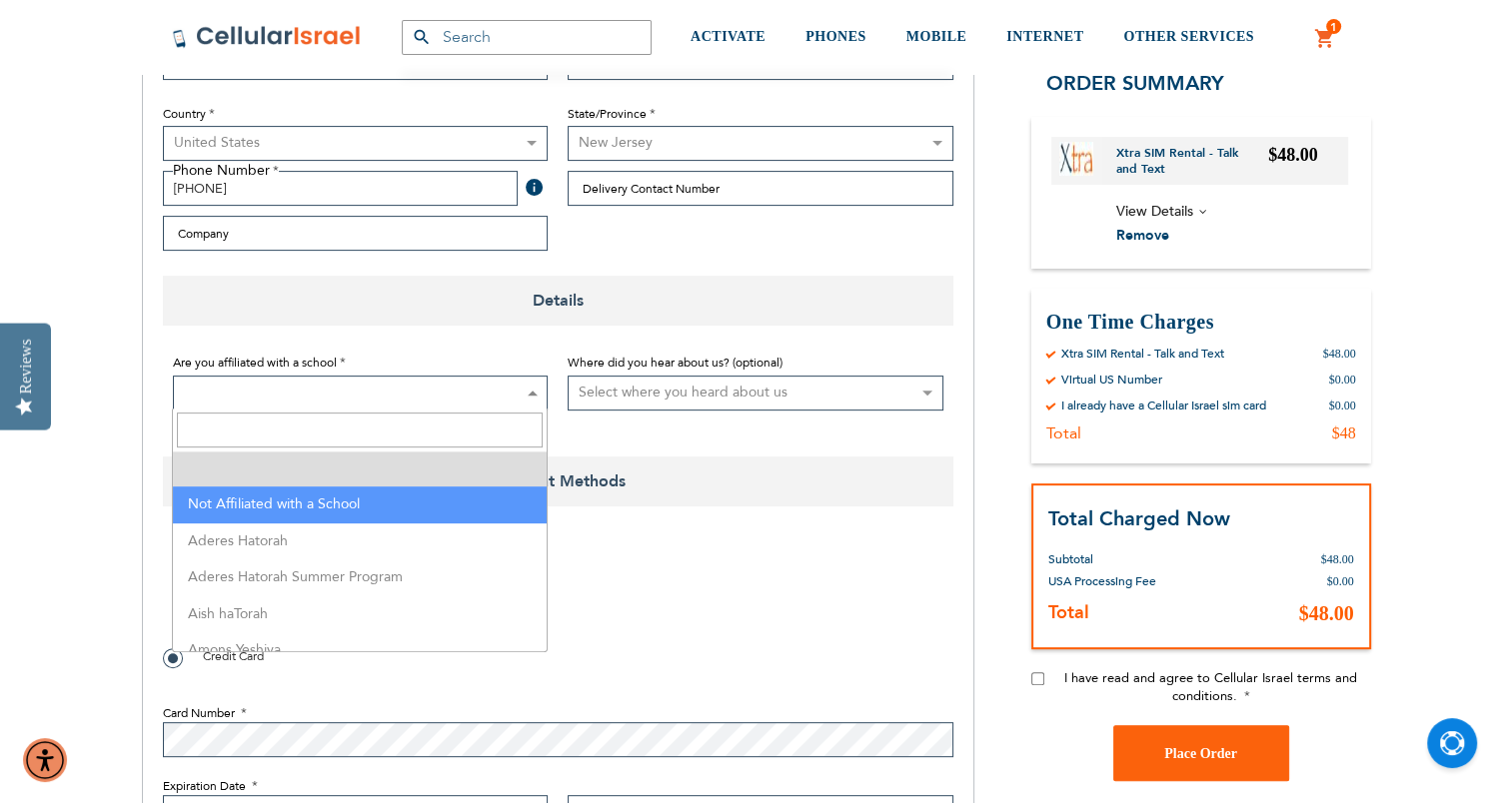 select on "199" 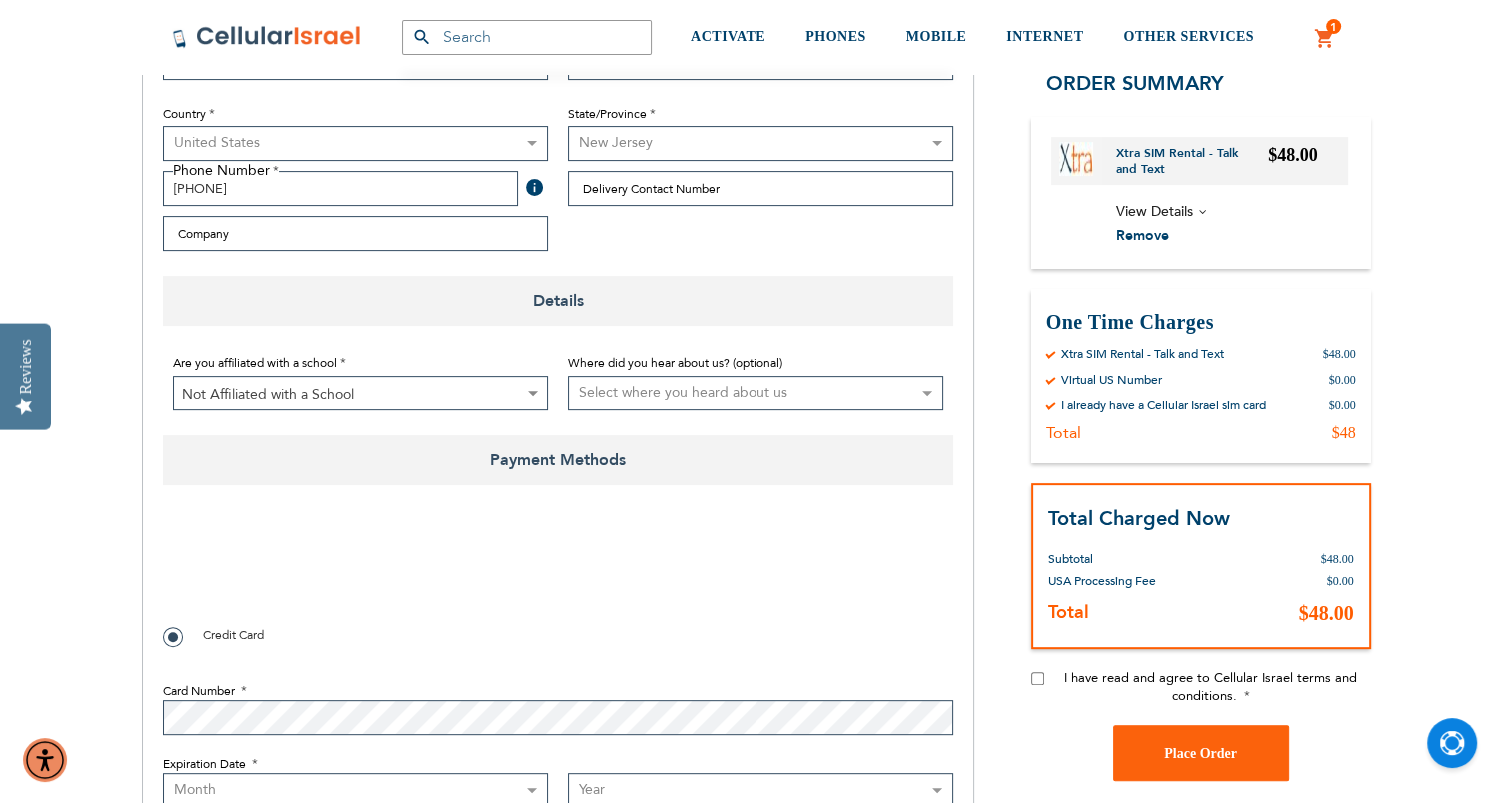 click on "Select where you heard about us Existing Customer Friend Other School/Group BP Kol Bramah Echo Torah Times Kol Haolam Kosher Trip Adviser bestfone ShukiPhone Kesher Cellular Nati Samet Planet Cell BP Graphics Newcomers Guide Kesher Cellular HCC Pen Masa Umatan Ezras Achim calendar Lakewood Directory Hamodia Online Yeshiva store Vacation Jerusalem Gedalya Berlin Best Sim Nati Jewish Pocket Guide Jewish Business Directory Whats Doing in Waterbury Mrs. Libby Cohen Best Sim Online Search Lebovitz Gilbert Chaim Perlow Shimmy Birnhack Nefesh Bnefesh" at bounding box center (756, 393) 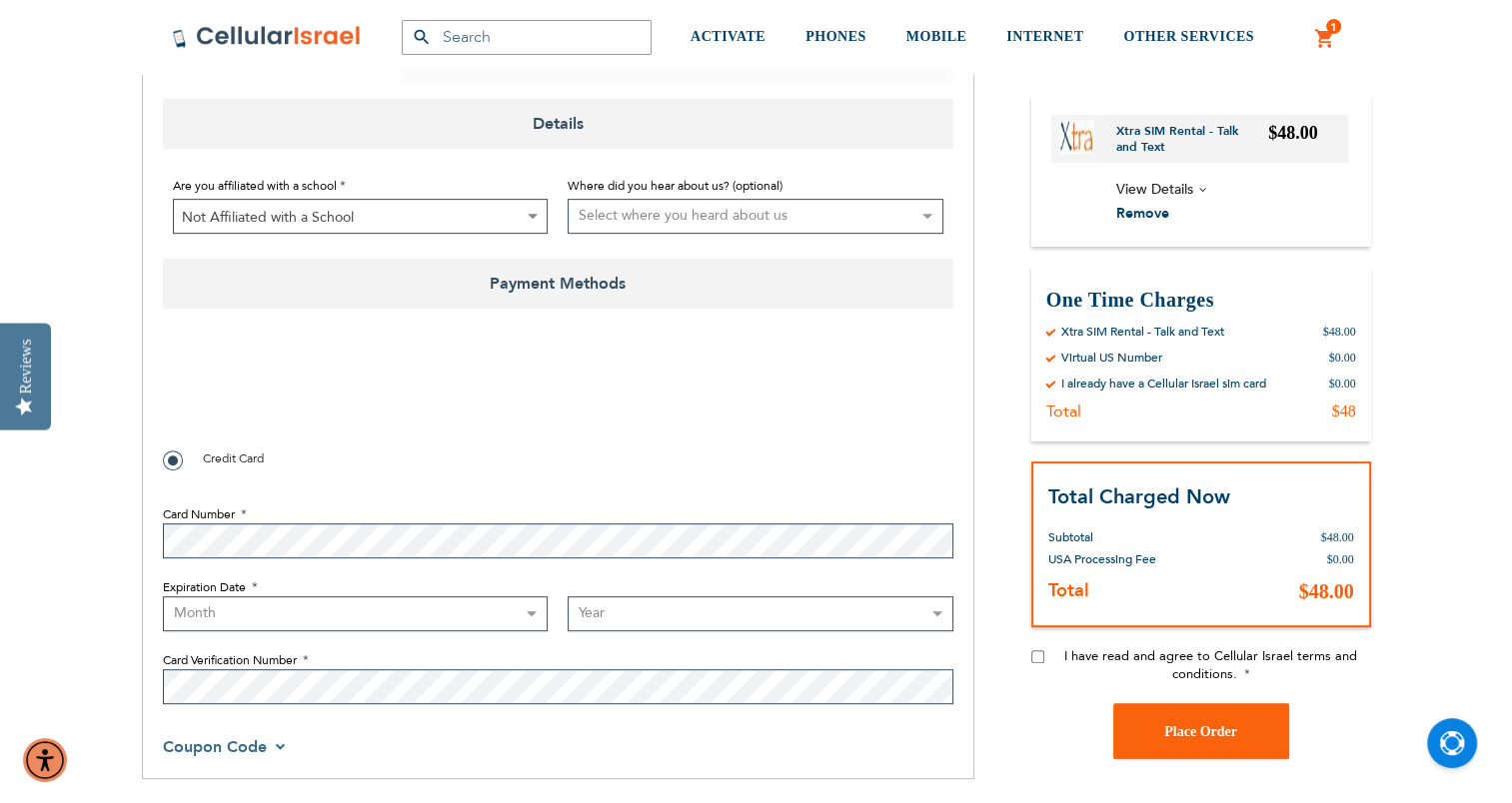 scroll, scrollTop: 778, scrollLeft: 0, axis: vertical 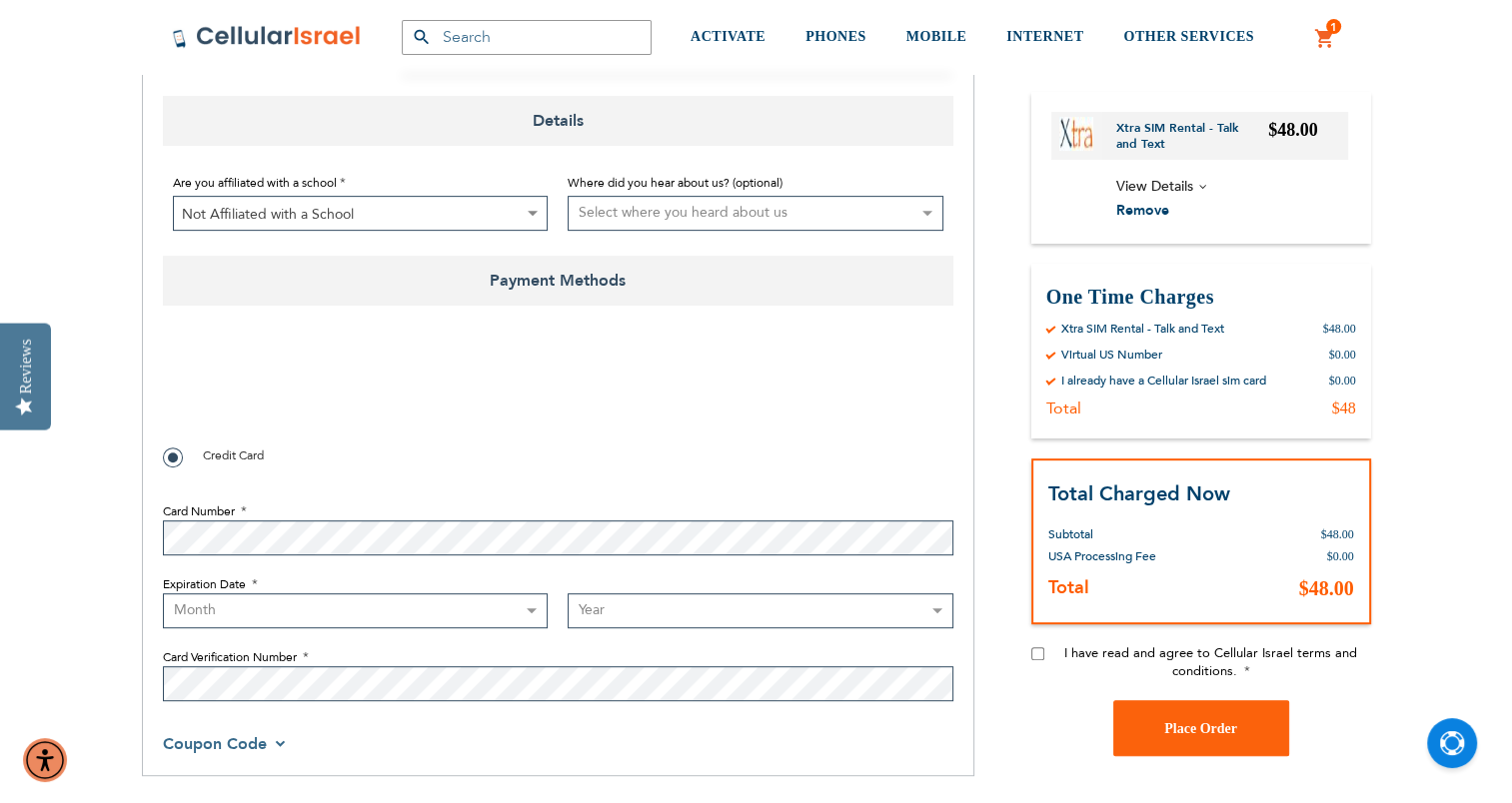 click on "Month 01 - January 02 - February 03 - March 04 - April 05 - May 06 - June 07 - July 08 - August 09 - September 10 - October 11 - November 12 - December" at bounding box center [356, 610] 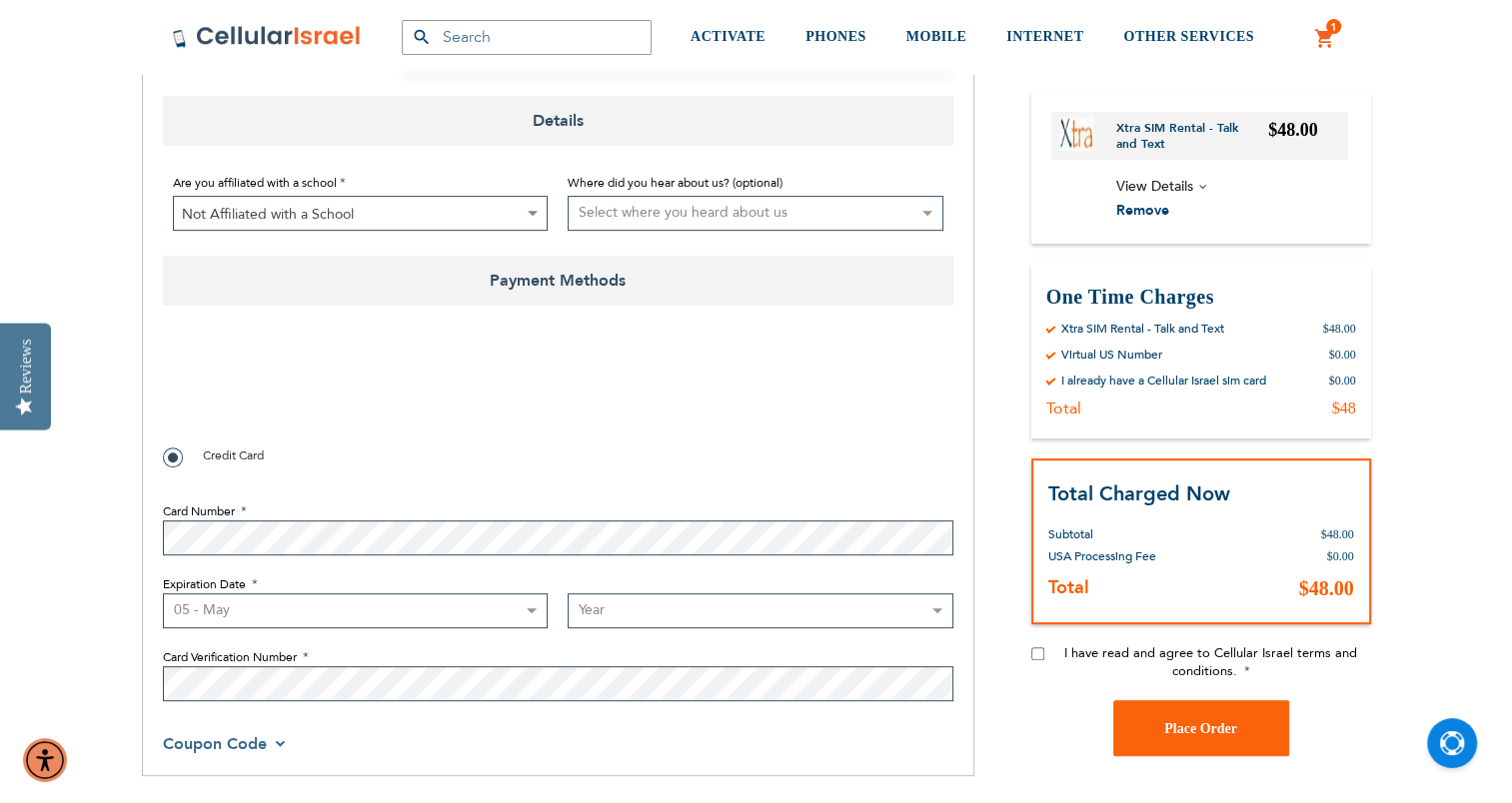 click on "Month 01 - January 02 - February 03 - March 04 - April 05 - May 06 - June 07 - July 08 - August 09 - September 10 - October 11 - November 12 - December" at bounding box center (356, 610) 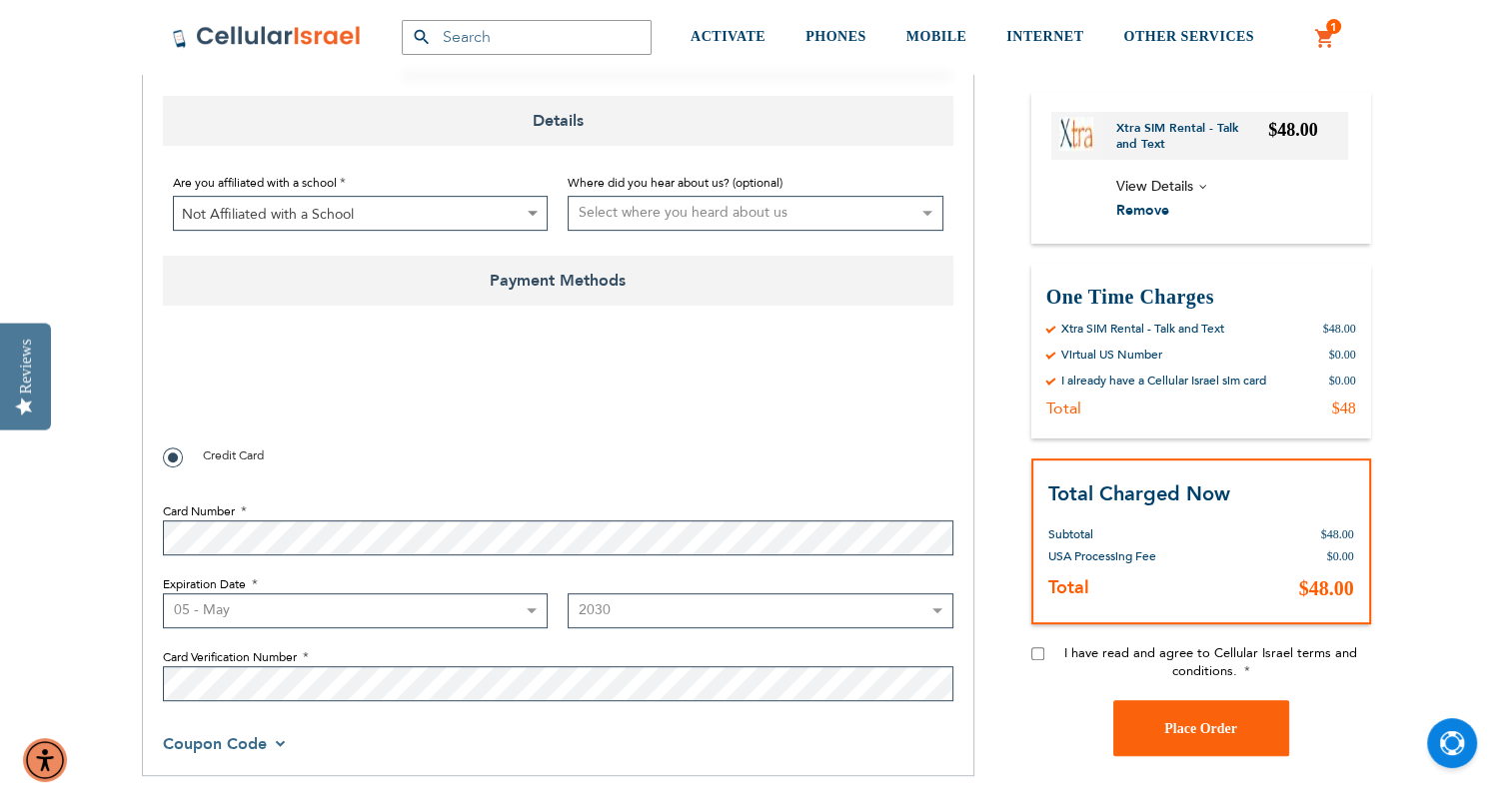 click on "Year 2025 2026 2027 2028 2029 2030 2031 2032 2033 2034 2035 2036 2037 2038 2039 2040" at bounding box center (760, 610) 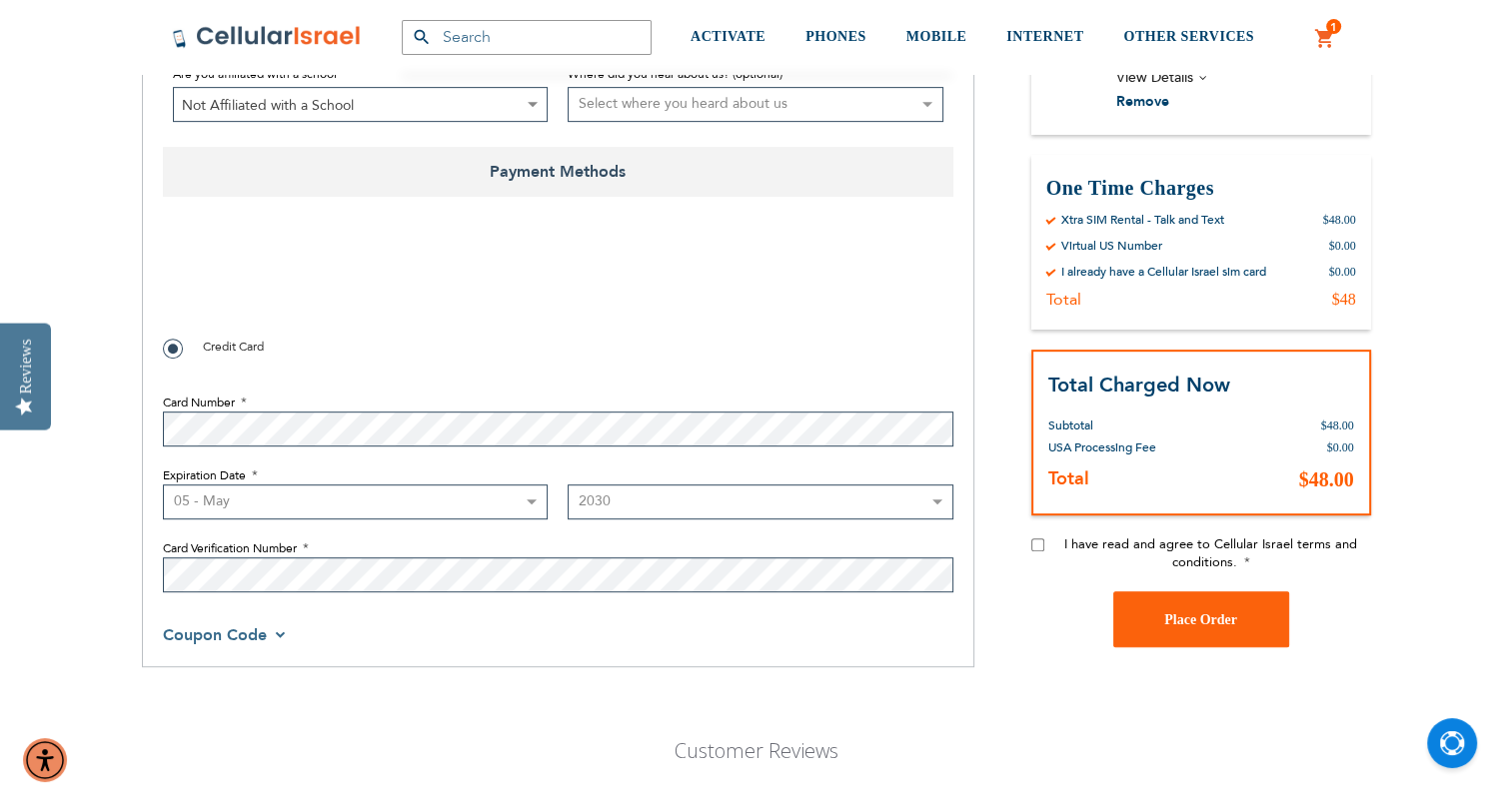 scroll, scrollTop: 867, scrollLeft: 0, axis: vertical 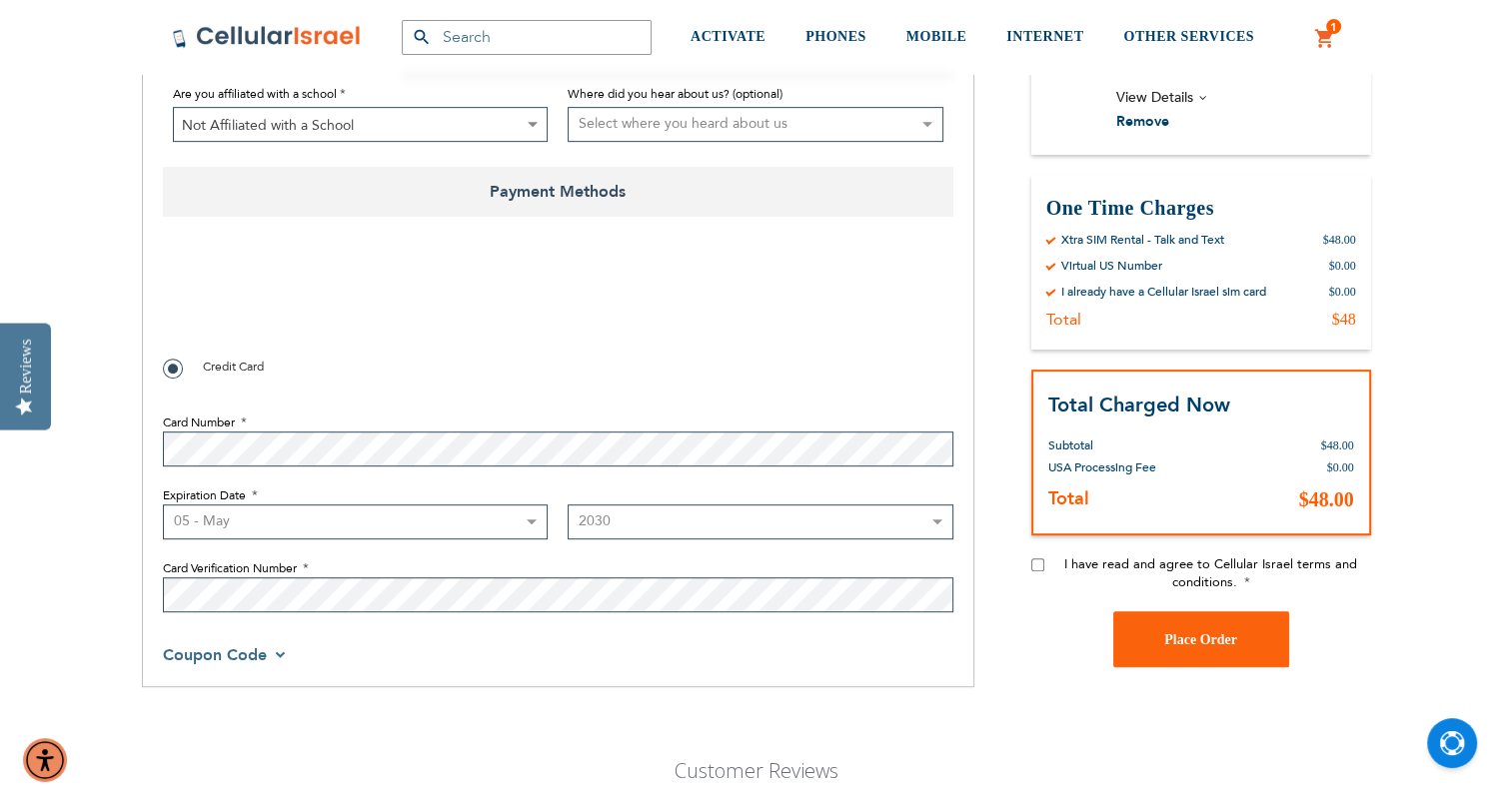 click on "I have read and agree to Cellular Israel terms and conditions." at bounding box center [1037, 564] 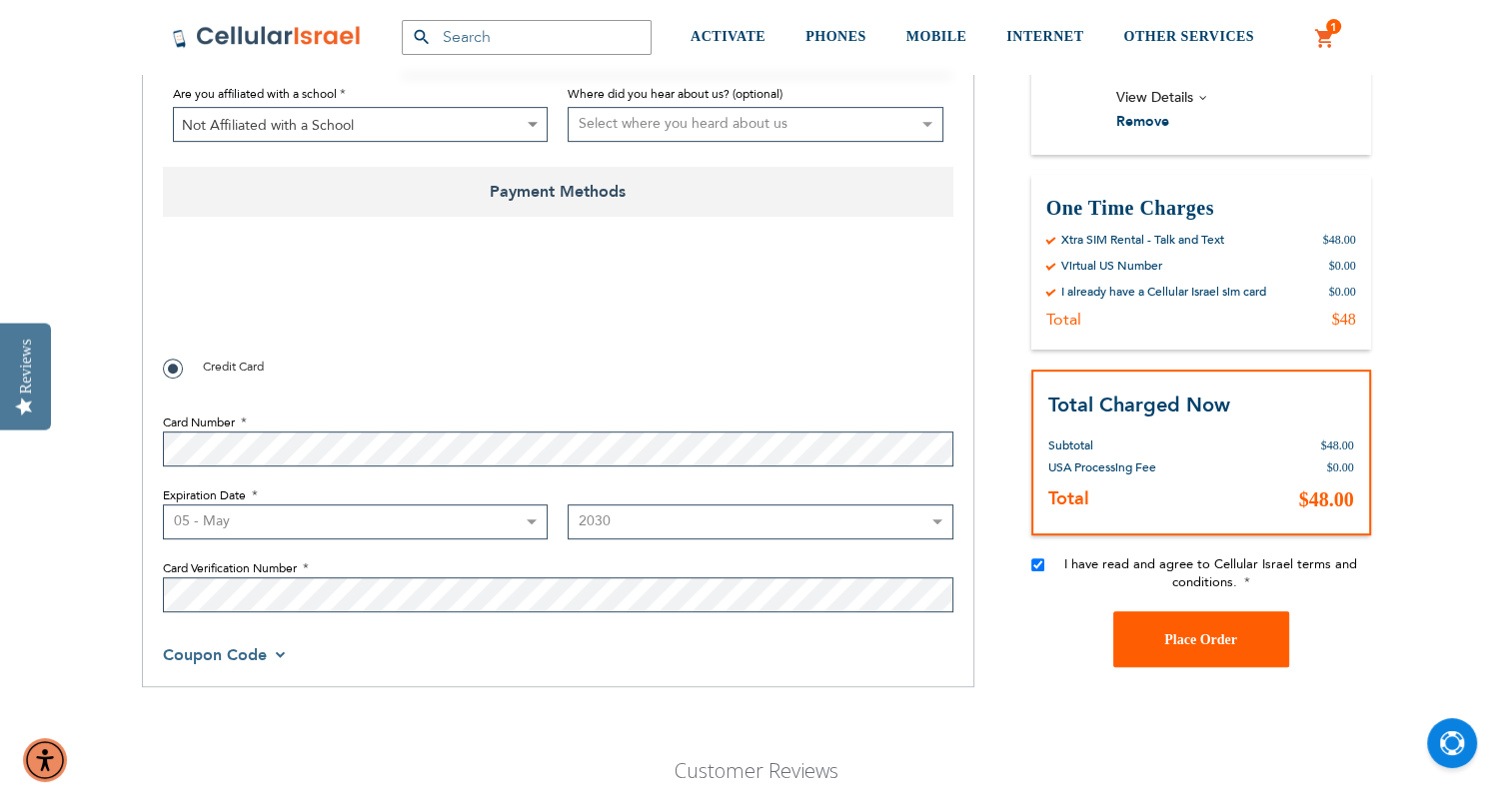 click on "Place Order" at bounding box center [1200, 639] 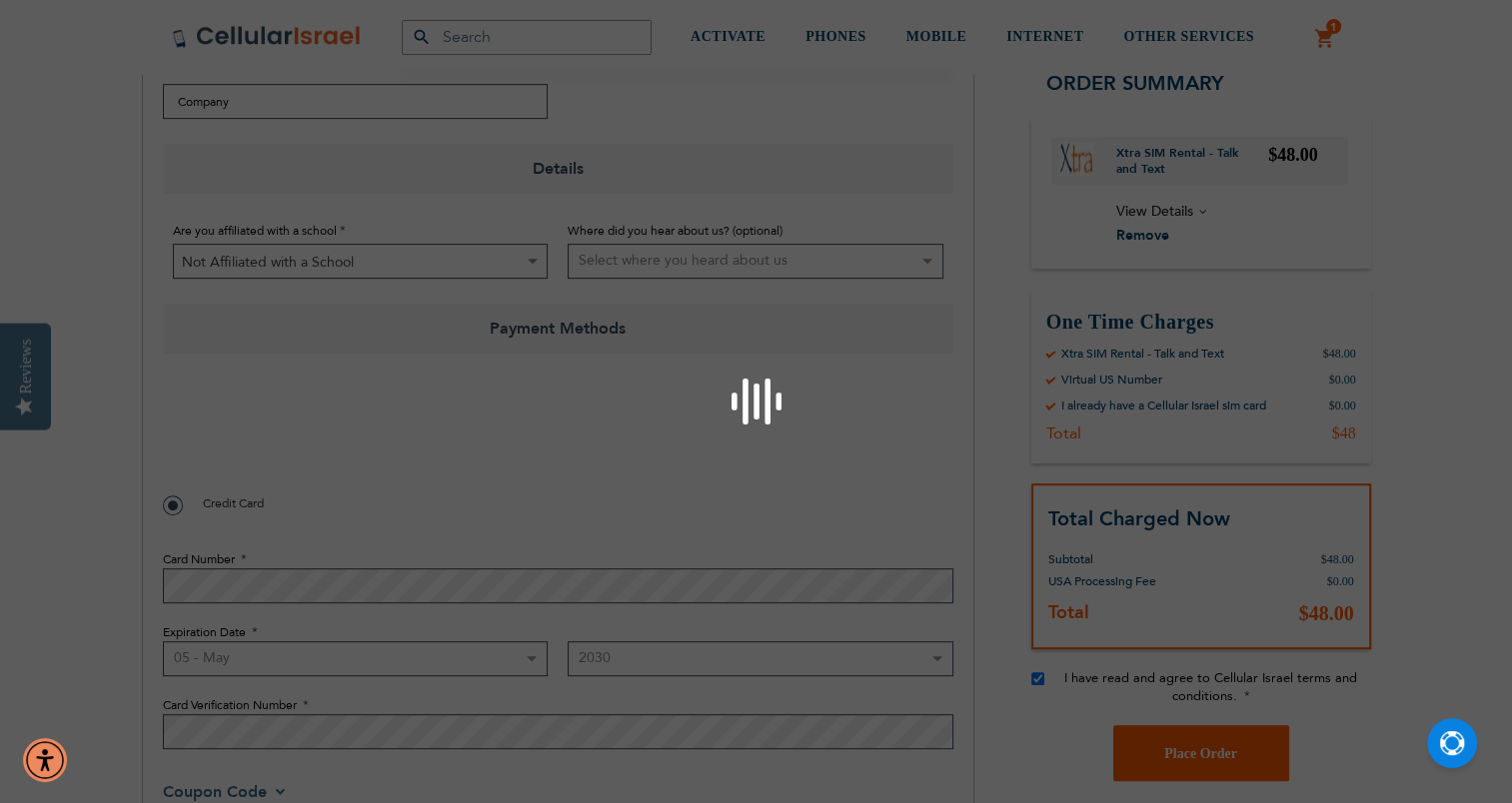 scroll, scrollTop: 694, scrollLeft: 0, axis: vertical 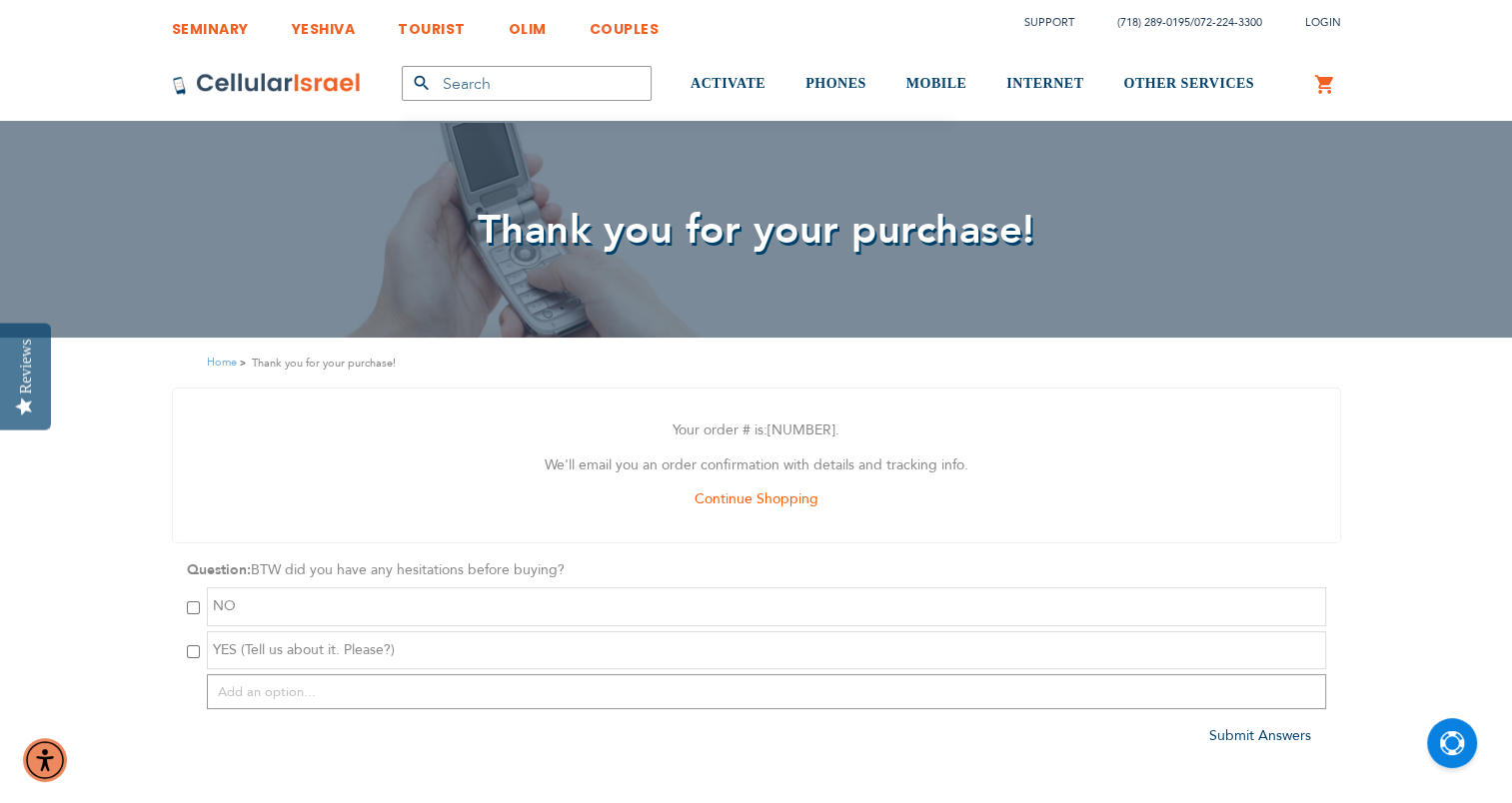 click at bounding box center [193, 651] 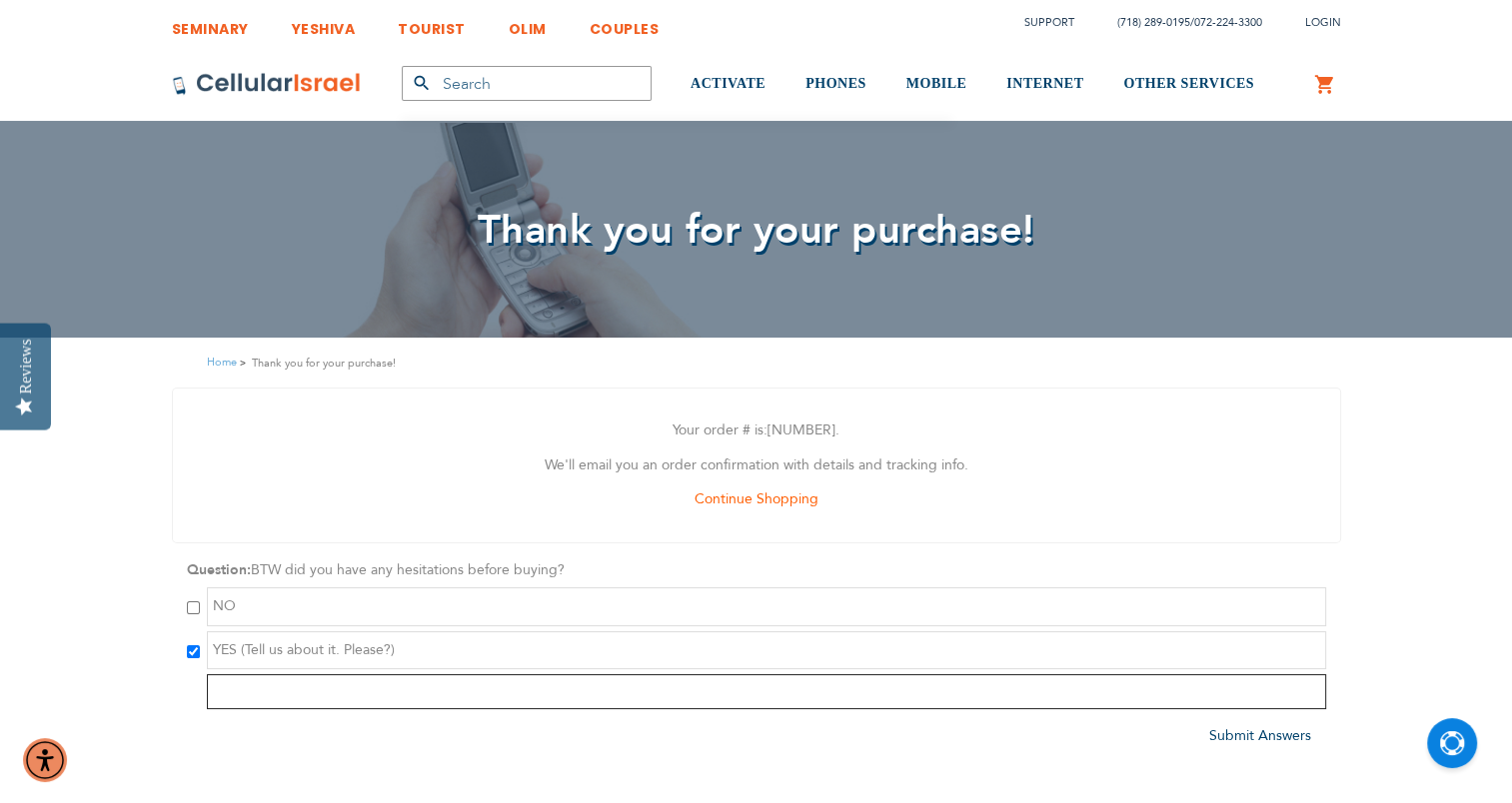 click at bounding box center [766, 691] 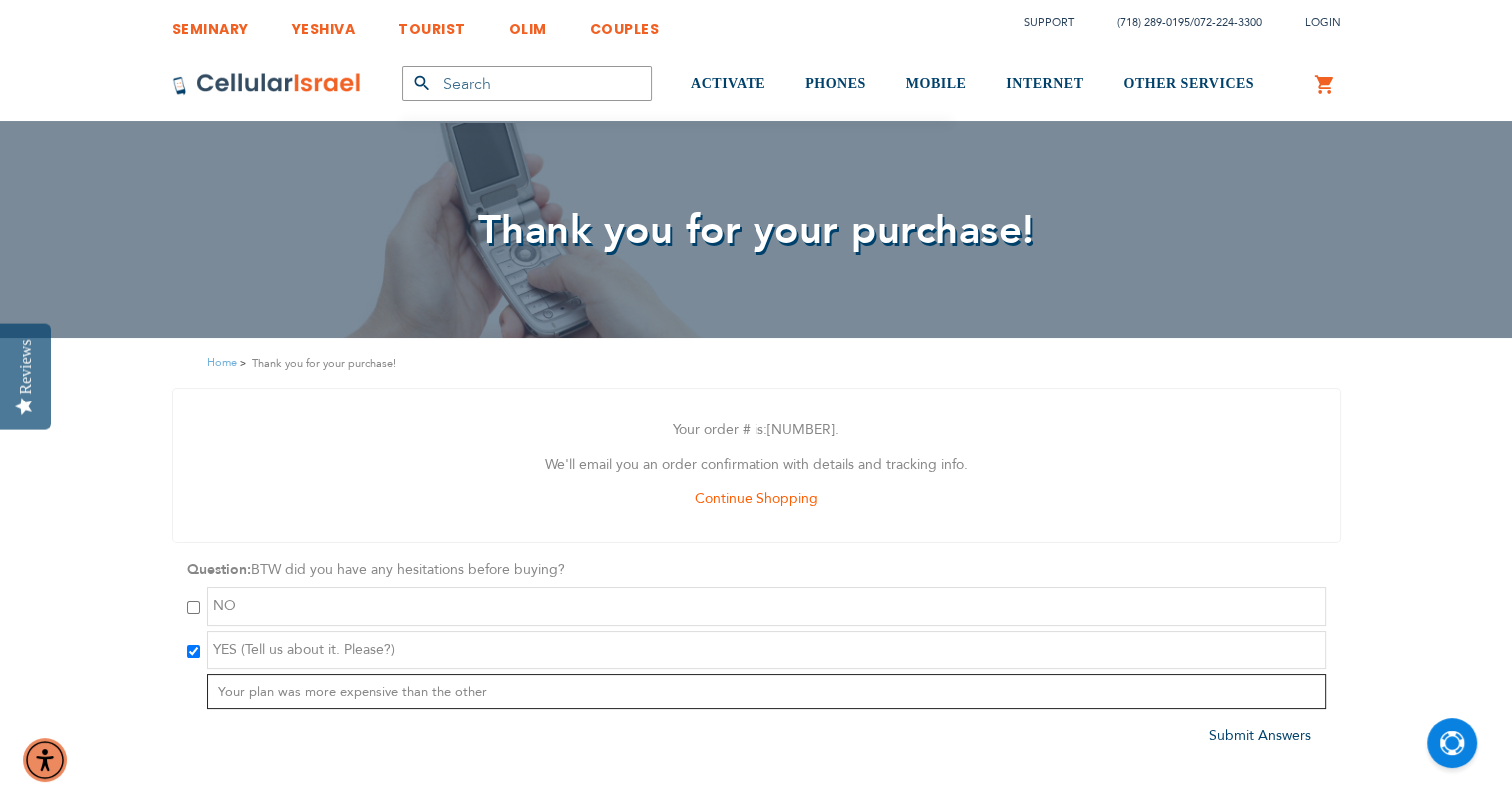 type on "Your plan was more expensive than the others" 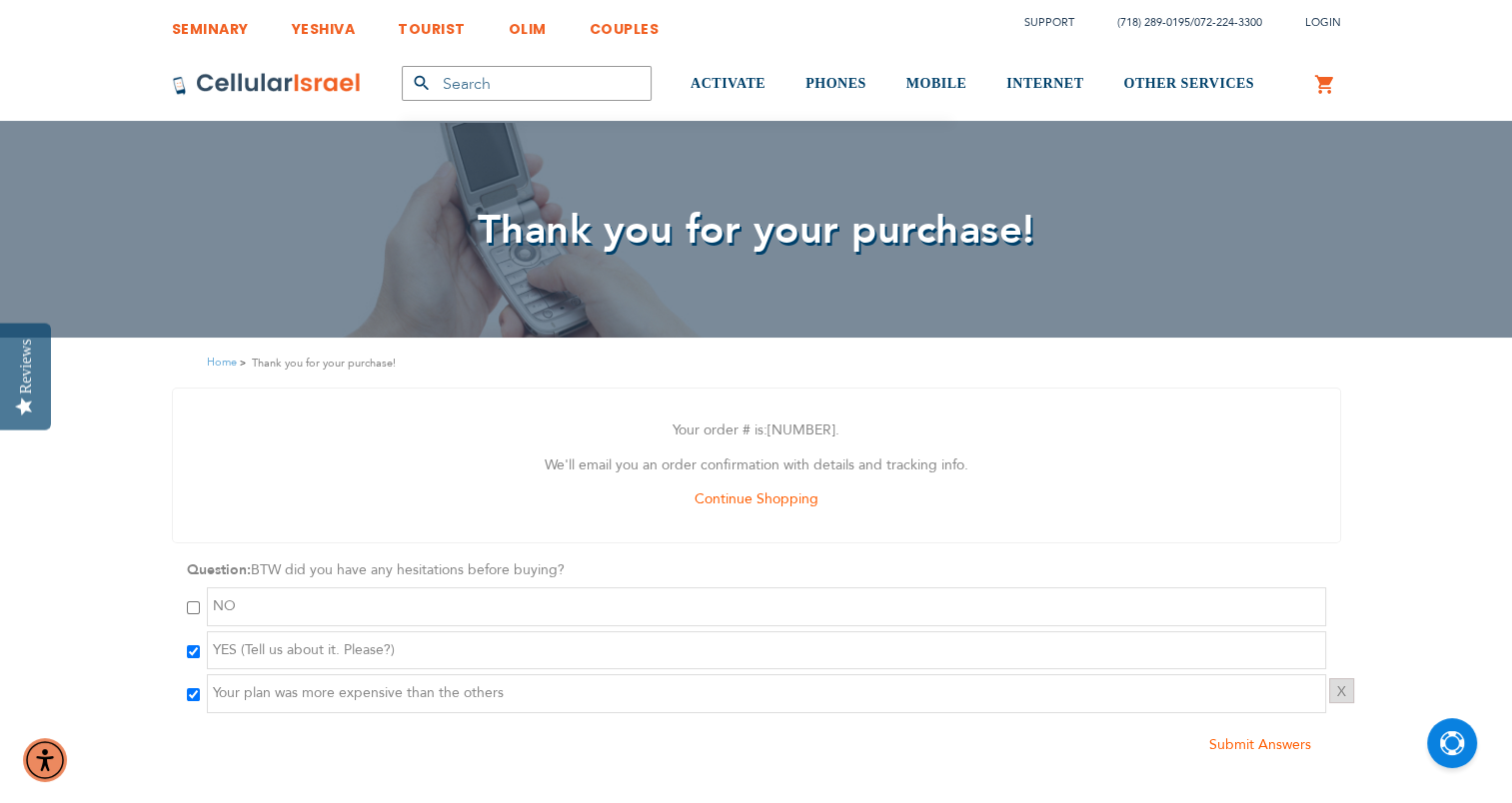click on "Submit Answers" at bounding box center (1260, 744) 